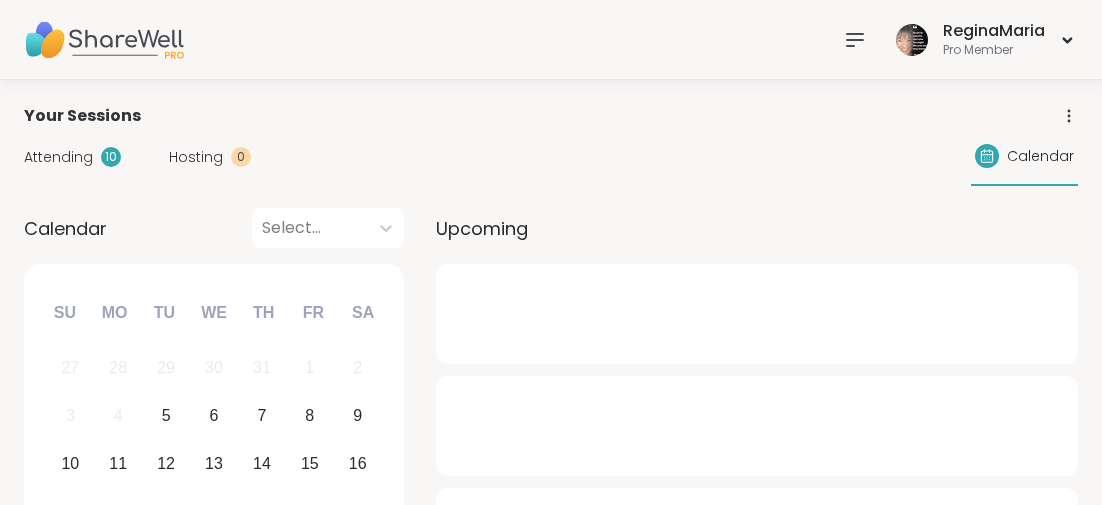 scroll, scrollTop: 0, scrollLeft: 0, axis: both 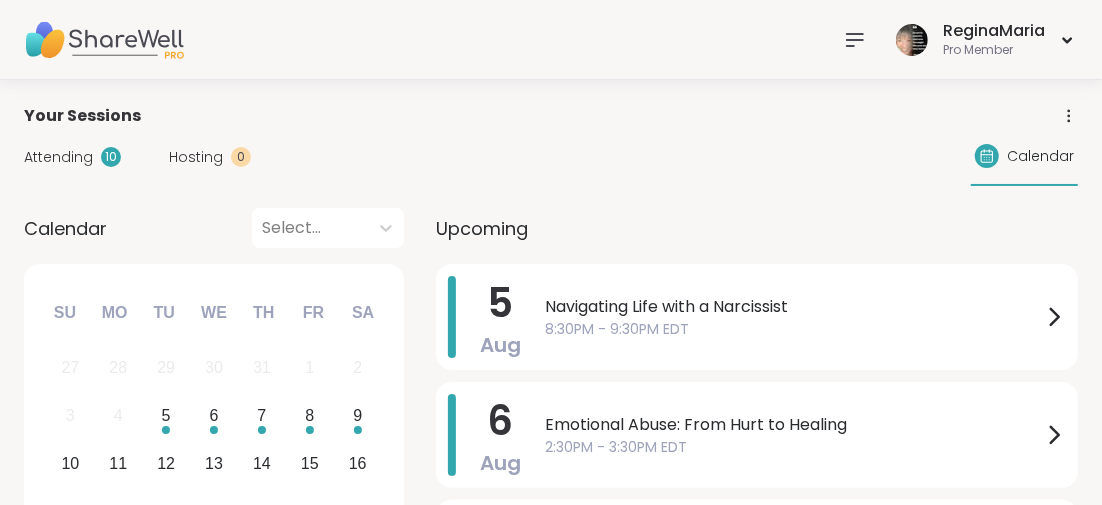 click 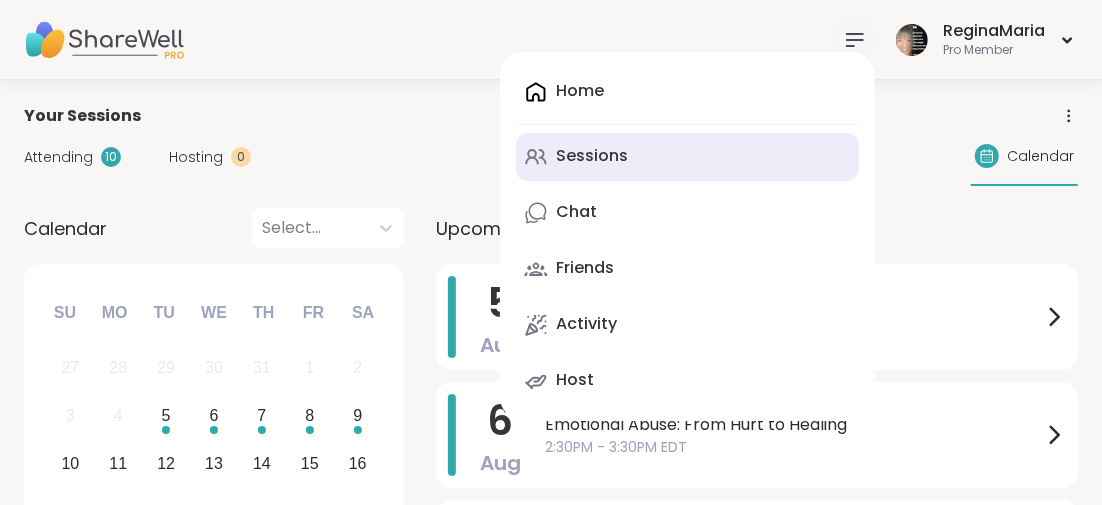 click on "Sessions" at bounding box center (592, 156) 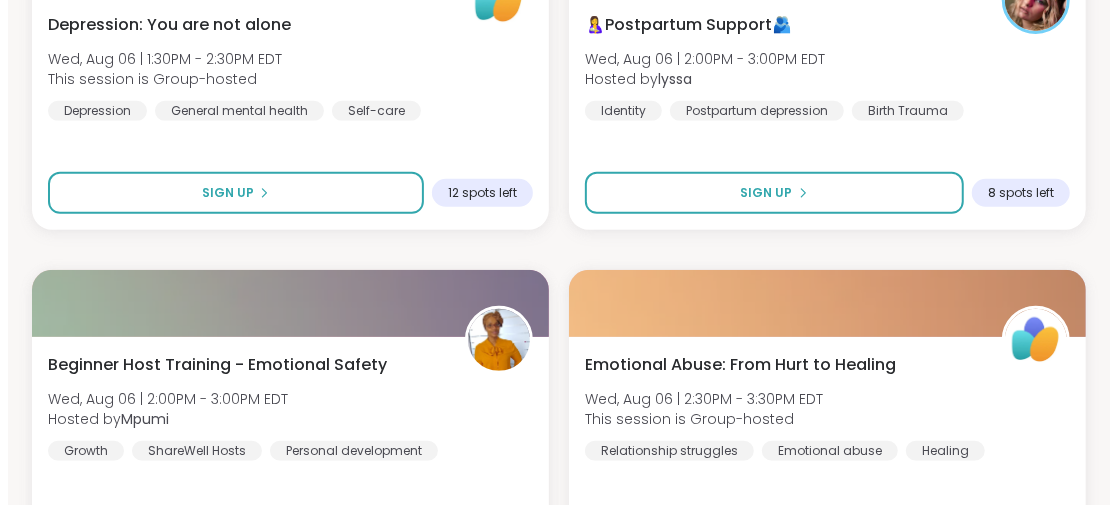 scroll, scrollTop: 4300, scrollLeft: 0, axis: vertical 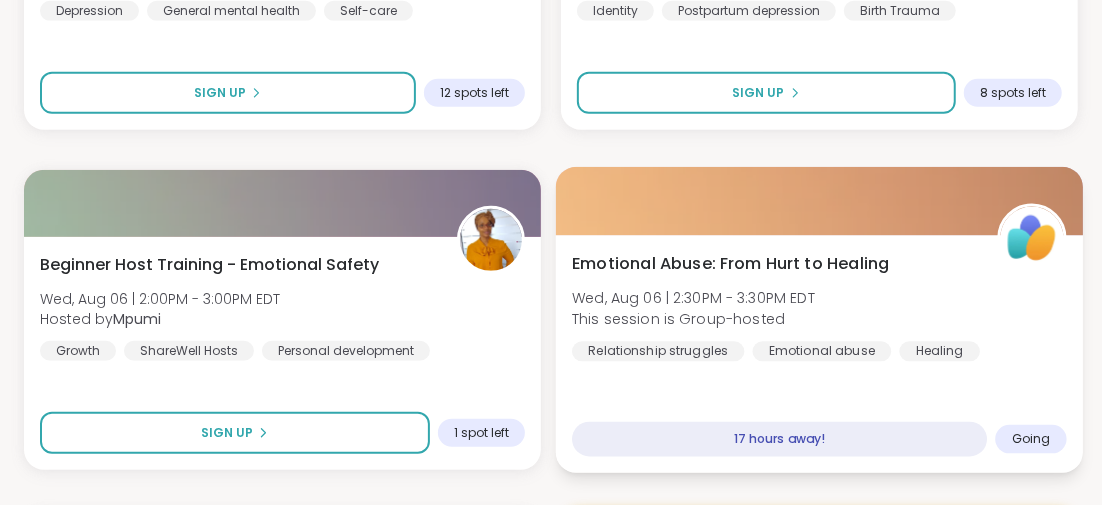 click on "Emotional Abuse: From Hurt to Healing" at bounding box center (730, 263) 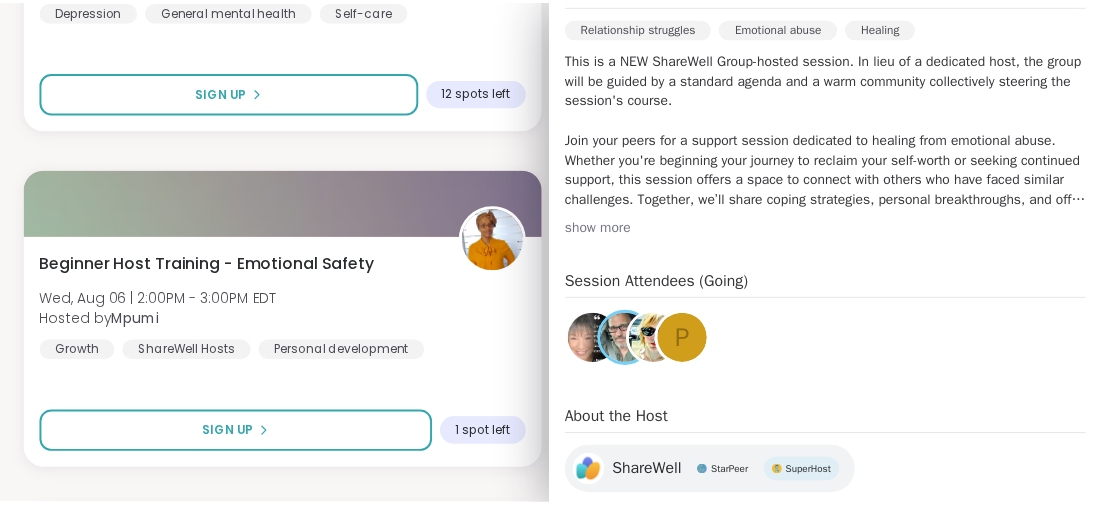 scroll, scrollTop: 0, scrollLeft: 0, axis: both 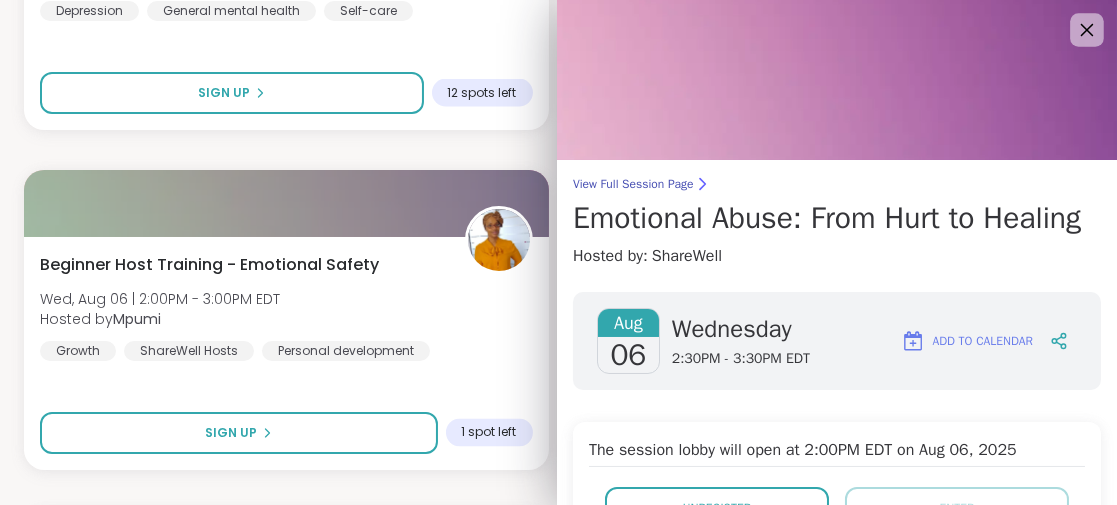 click 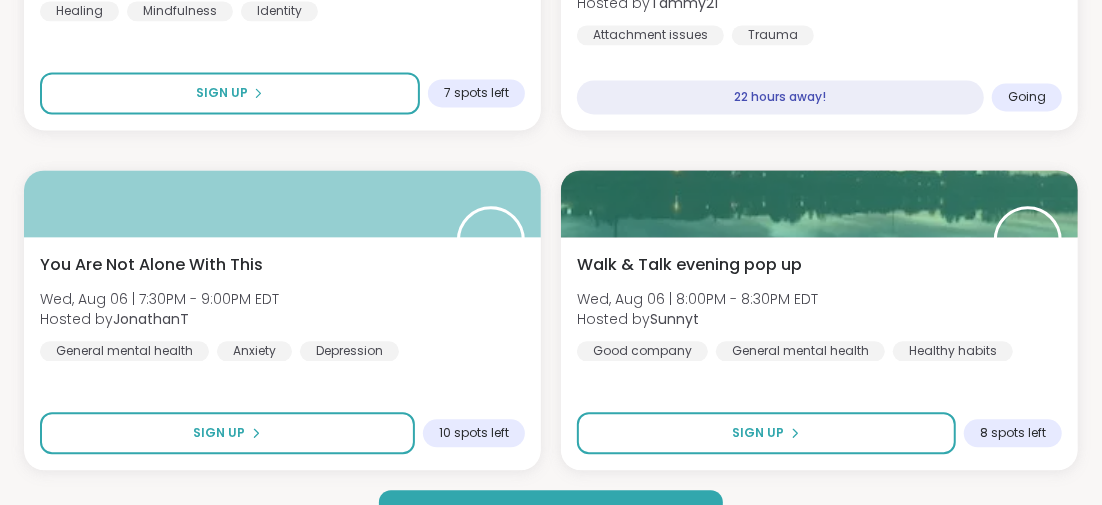 scroll, scrollTop: 6046, scrollLeft: 0, axis: vertical 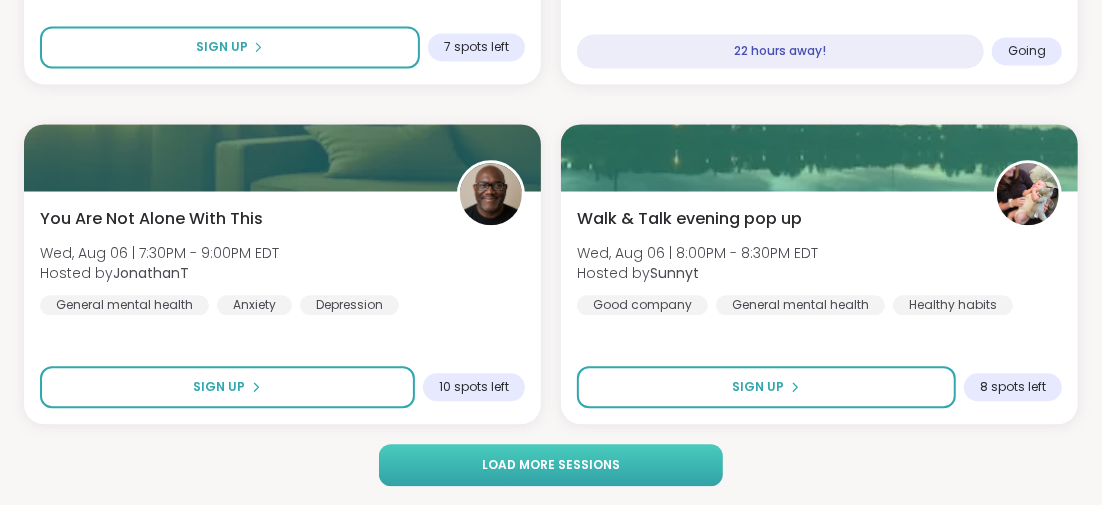 click on "Load more sessions" at bounding box center [551, 465] 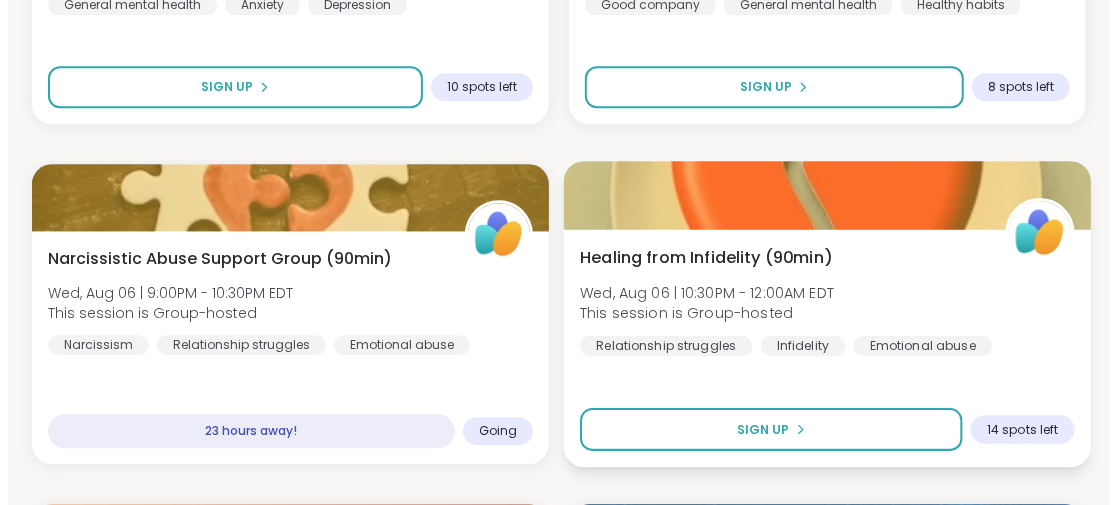 scroll, scrollTop: 6446, scrollLeft: 0, axis: vertical 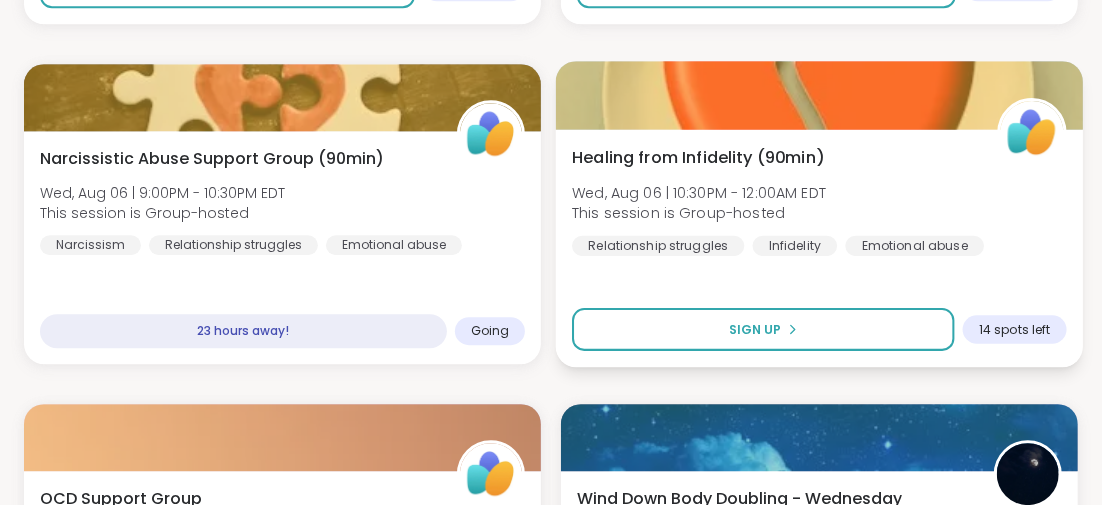click on "Healing from Infidelity (90min)" at bounding box center (698, 157) 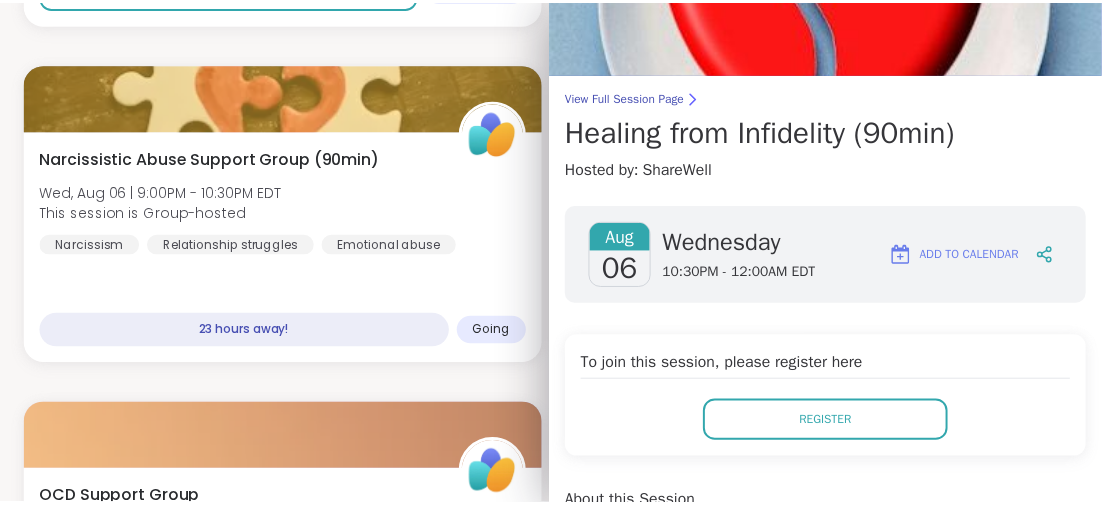 scroll, scrollTop: 0, scrollLeft: 0, axis: both 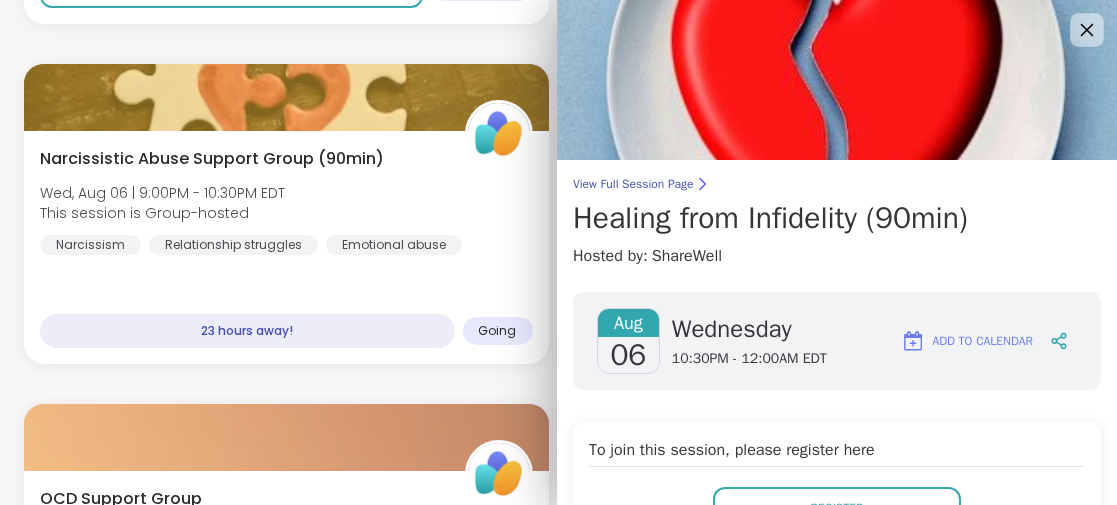 click 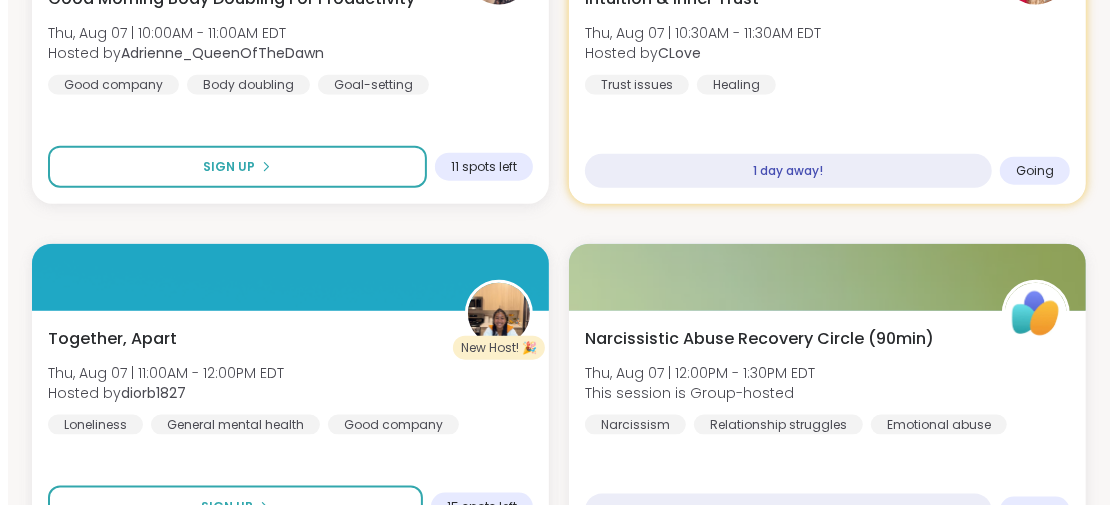 scroll, scrollTop: 8746, scrollLeft: 0, axis: vertical 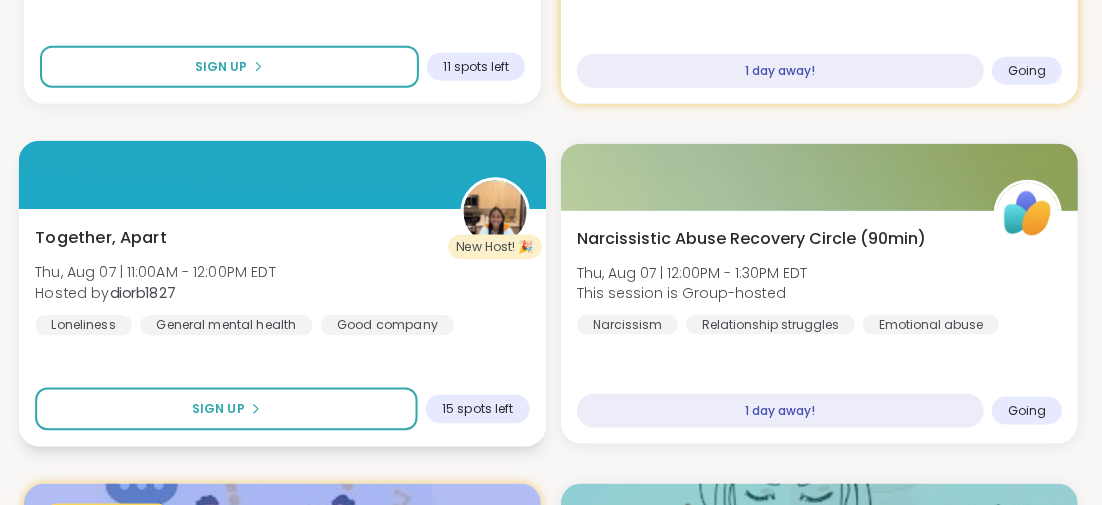 click on "Together, Apart" at bounding box center (101, 237) 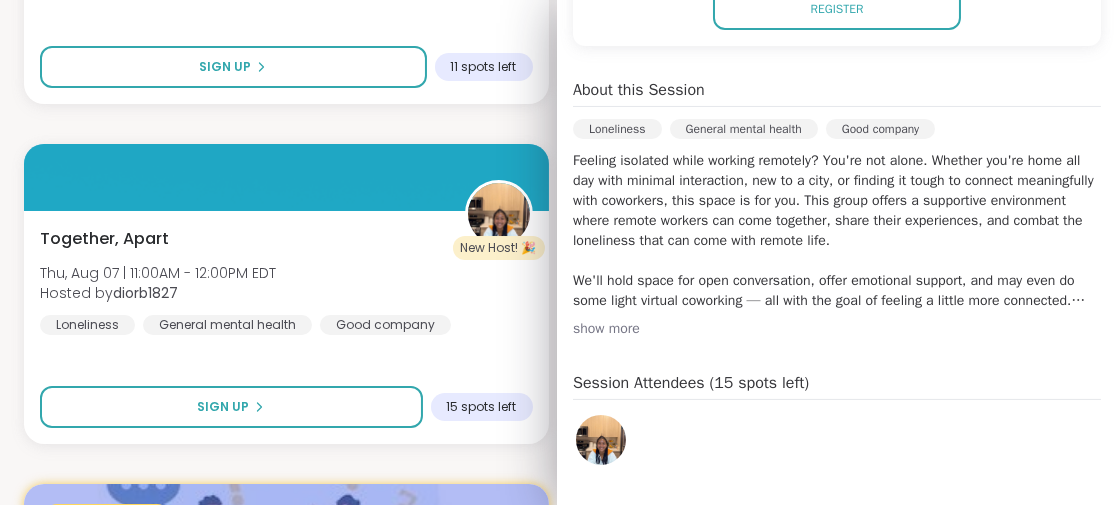 scroll, scrollTop: 99, scrollLeft: 0, axis: vertical 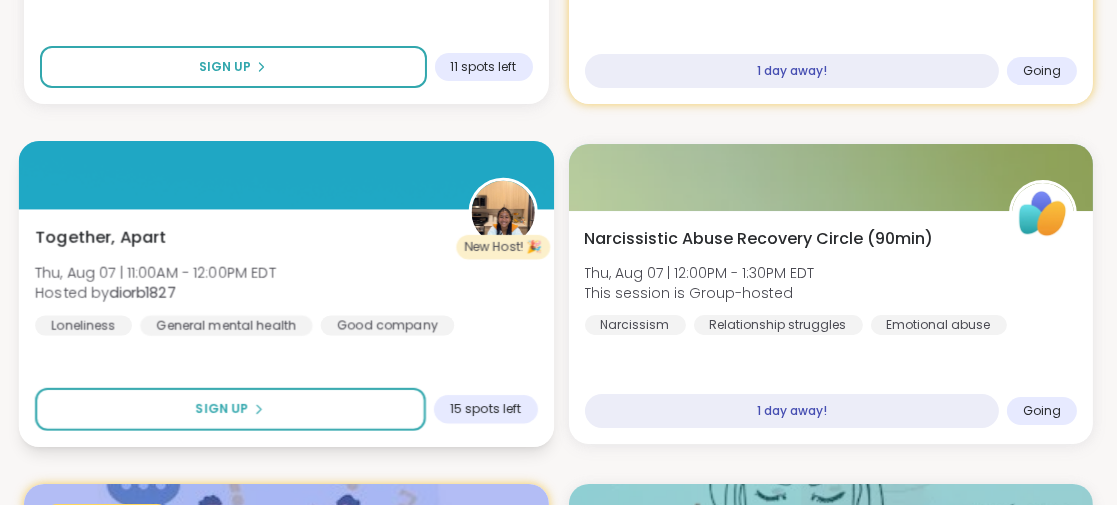click on "Together, Apart Thu, [DATE] | 11:00AM - 12:00PM EDT Hosted by [USERNAME] Loneliness General mental health Good company Sign Up 15 spots left" at bounding box center (286, 328) 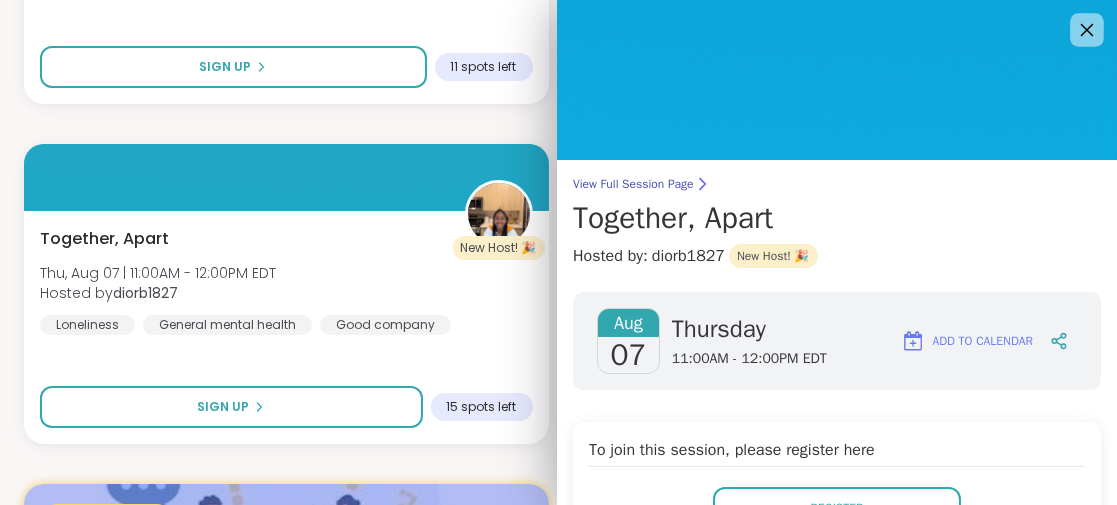 click 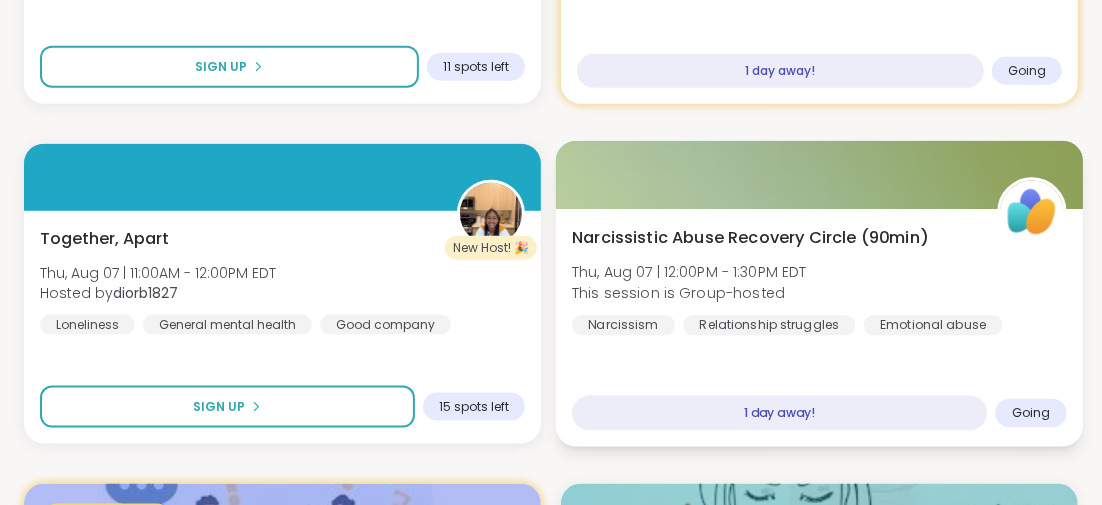 click on "Narcissistic Abuse Recovery Circle (90min)" at bounding box center (750, 237) 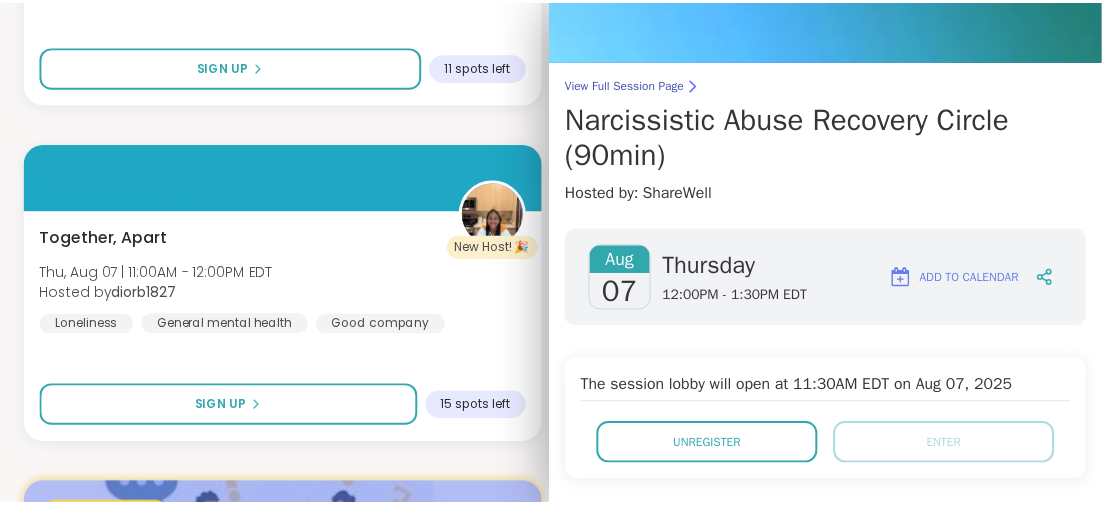 scroll, scrollTop: 0, scrollLeft: 0, axis: both 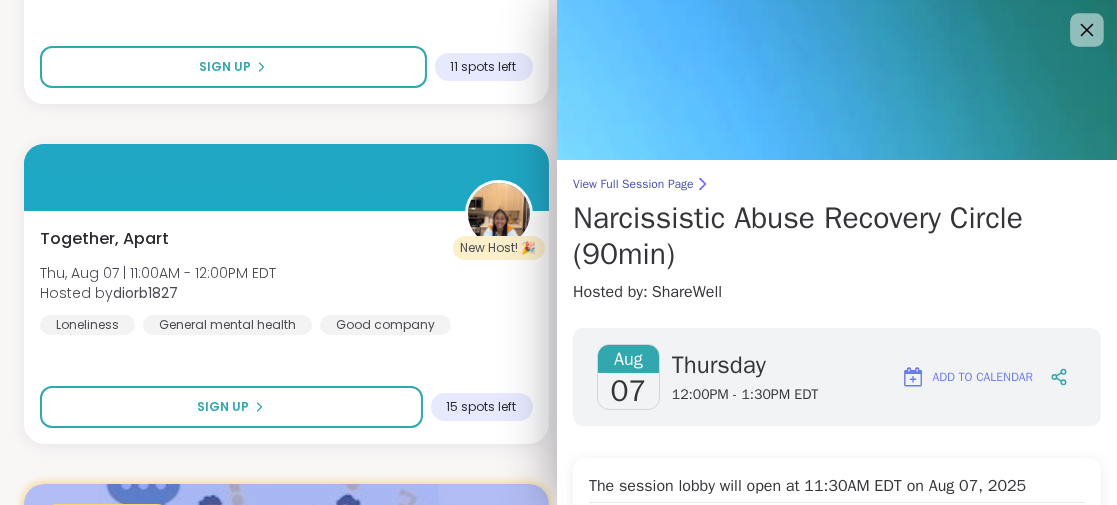 click 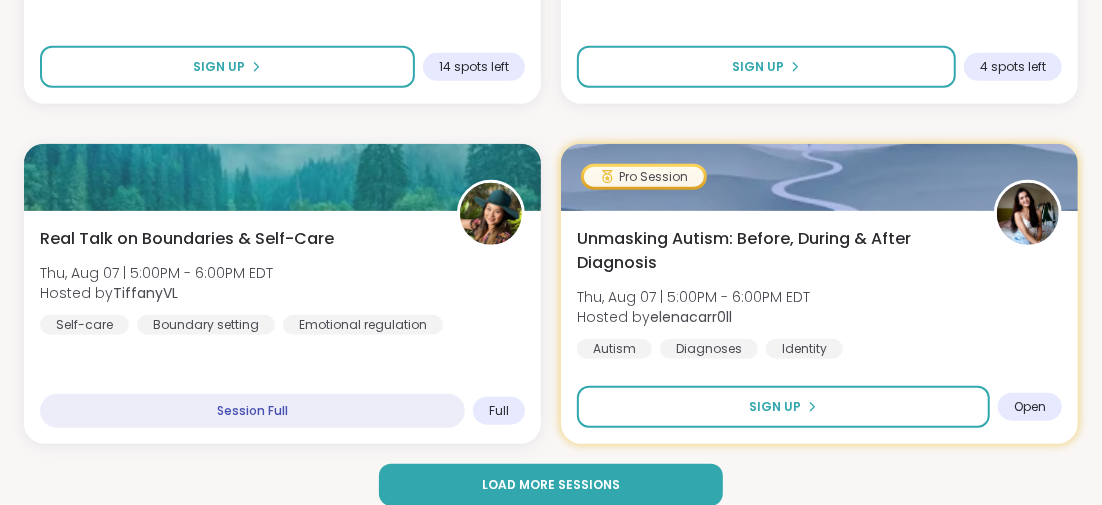 scroll, scrollTop: 12166, scrollLeft: 0, axis: vertical 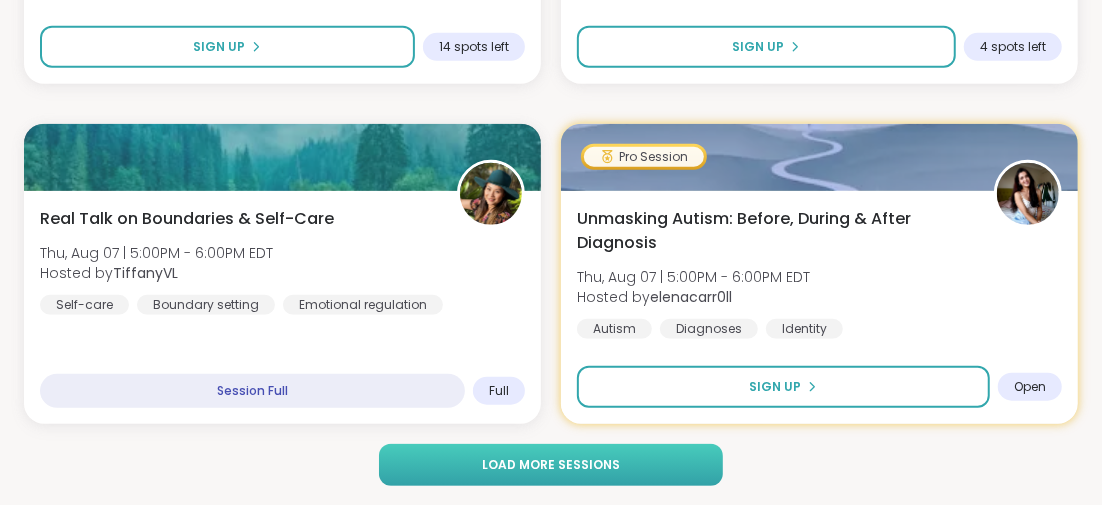 click on "Load more sessions" at bounding box center (550, 465) 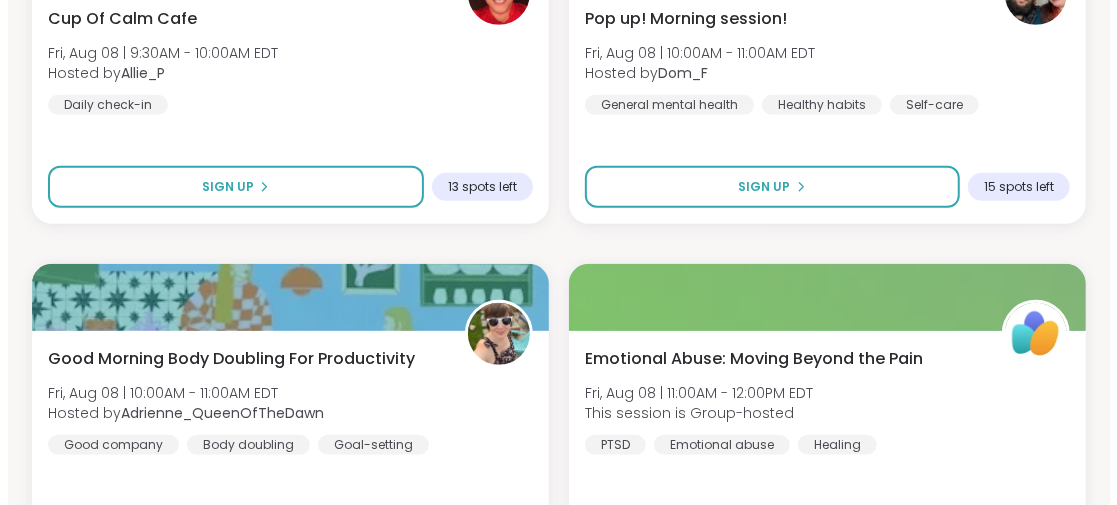 scroll, scrollTop: 15866, scrollLeft: 0, axis: vertical 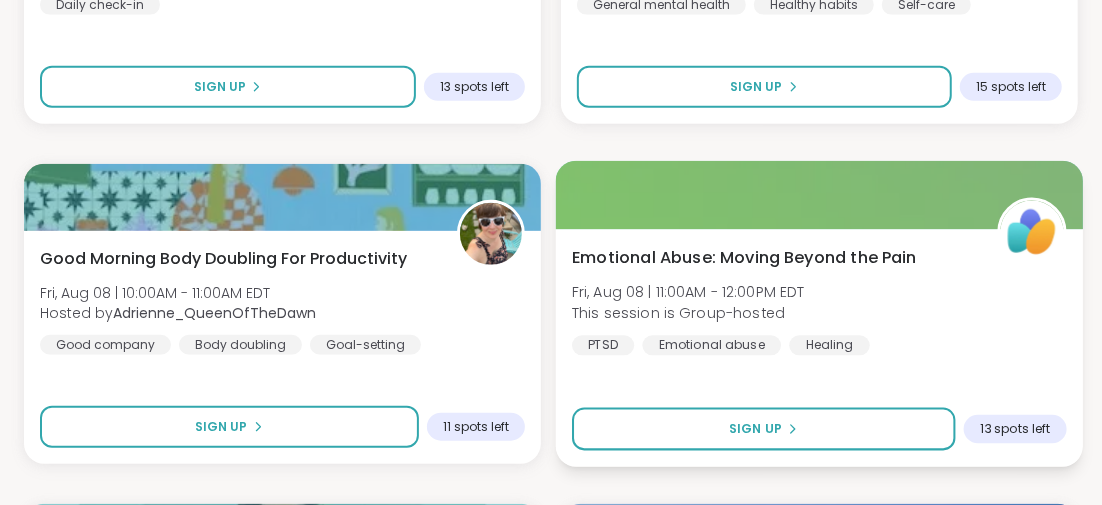 click on "Emotional Abuse: Moving Beyond the Pain" at bounding box center (744, 257) 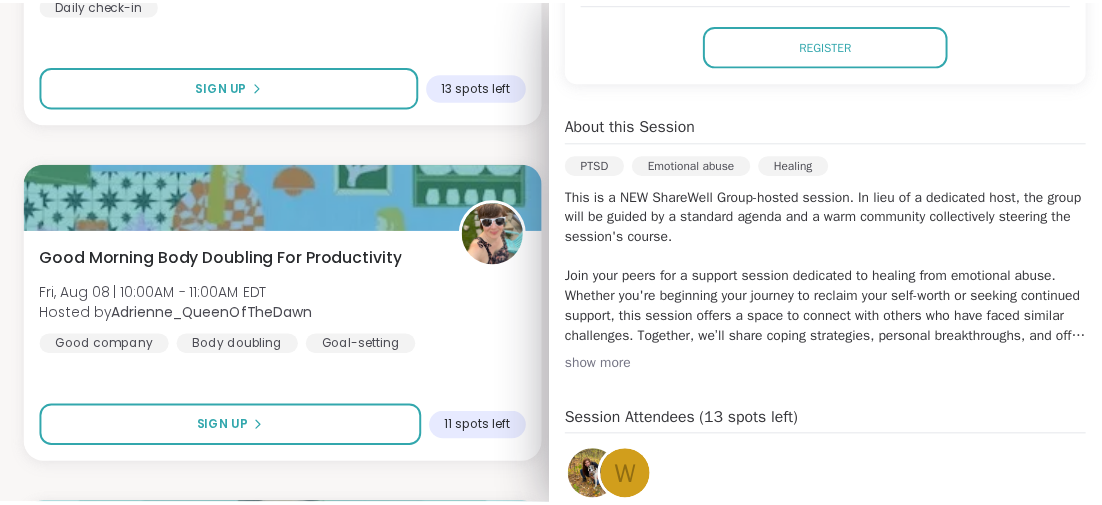 scroll, scrollTop: 0, scrollLeft: 0, axis: both 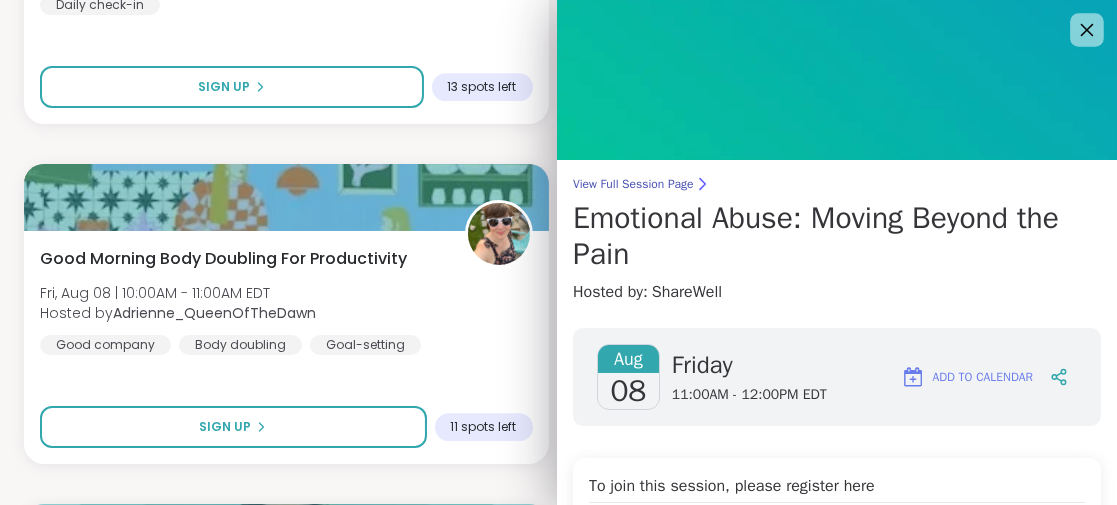 click 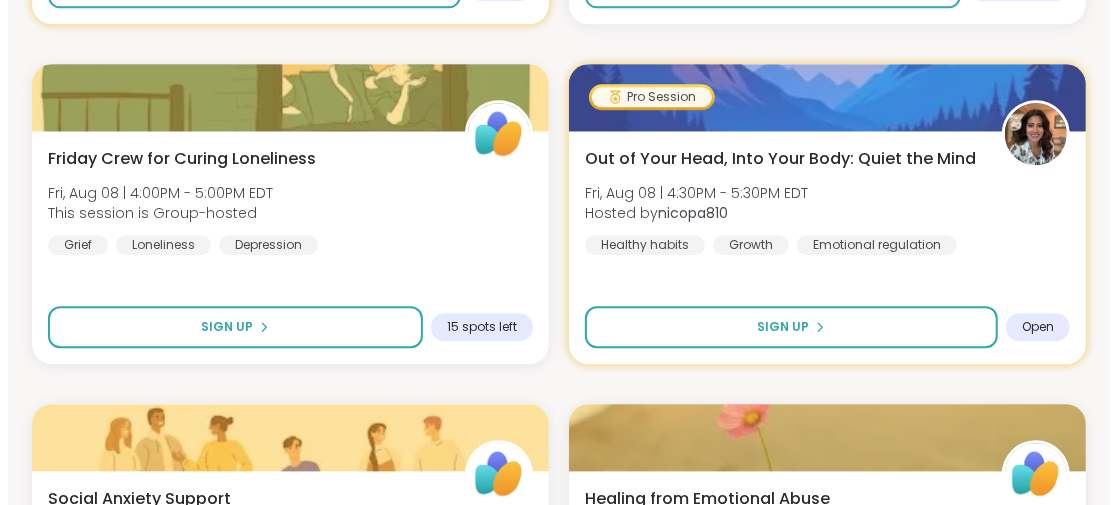 scroll, scrollTop: 17866, scrollLeft: 0, axis: vertical 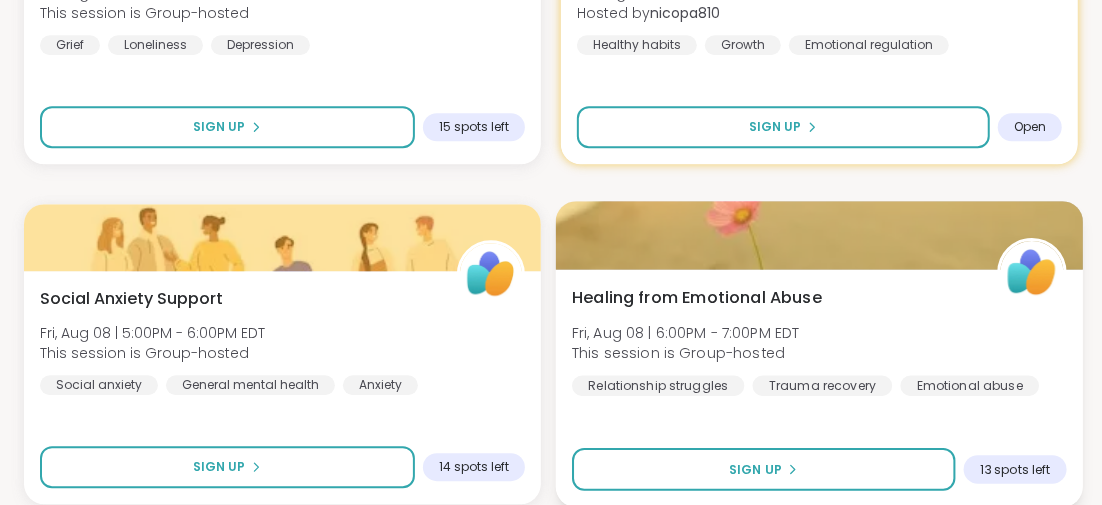 click on "Healing from Emotional Abuse" at bounding box center (697, 297) 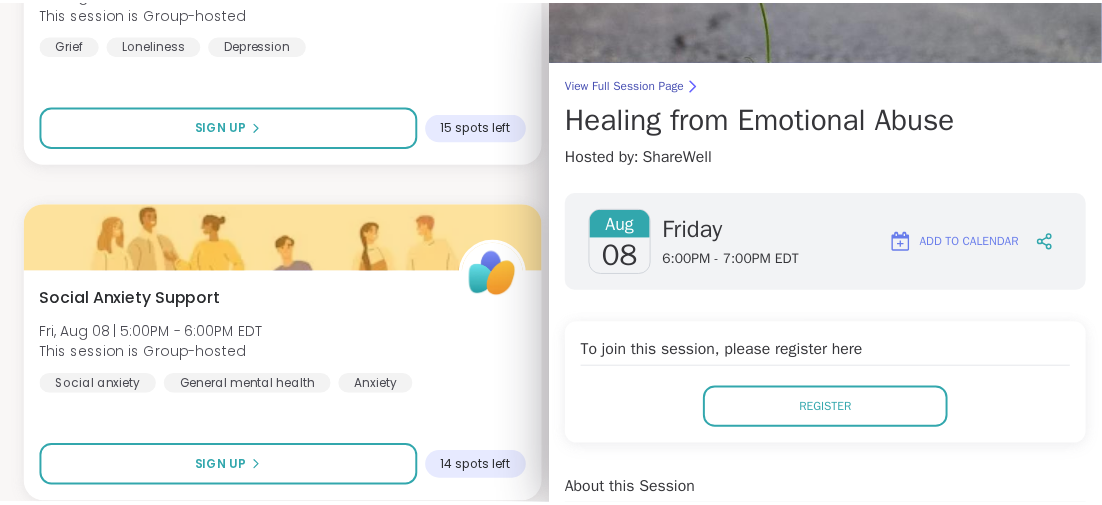 scroll, scrollTop: 0, scrollLeft: 0, axis: both 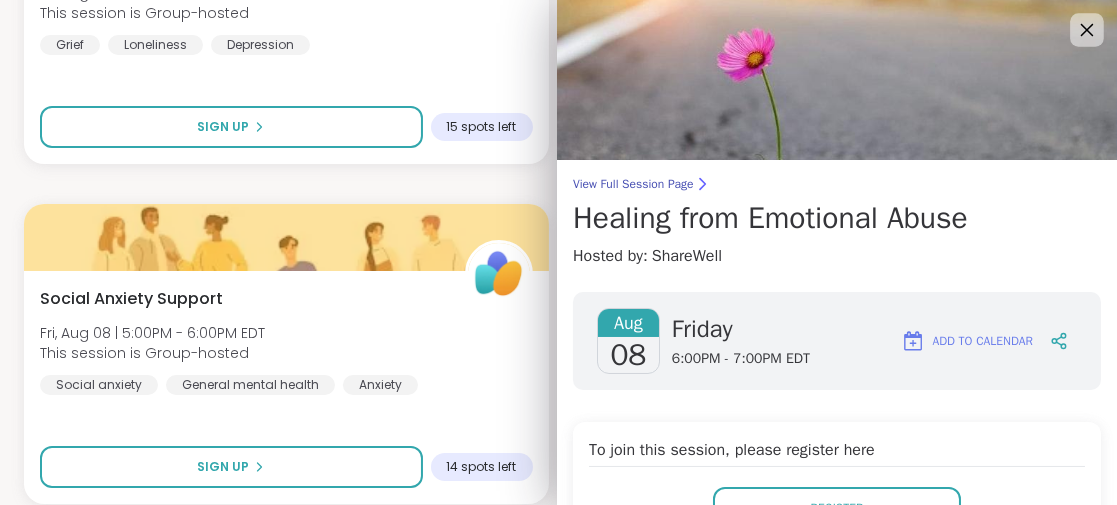 click 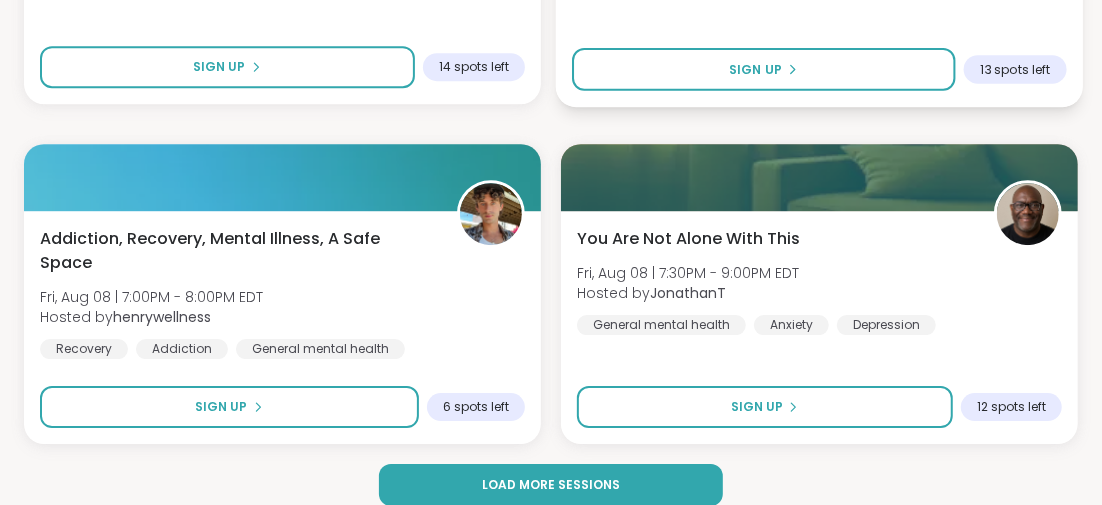 scroll, scrollTop: 18286, scrollLeft: 0, axis: vertical 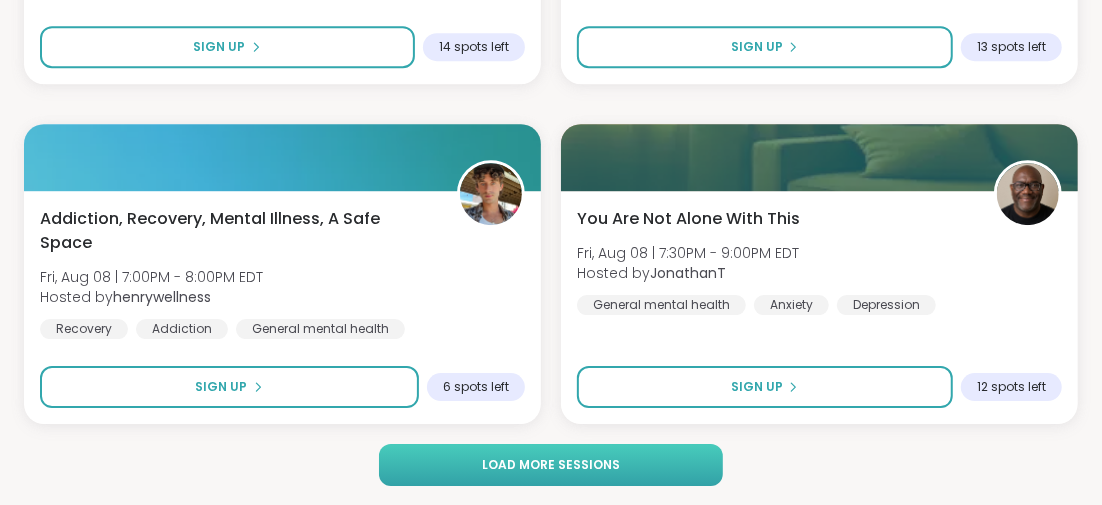click on "Load more sessions" at bounding box center [551, 465] 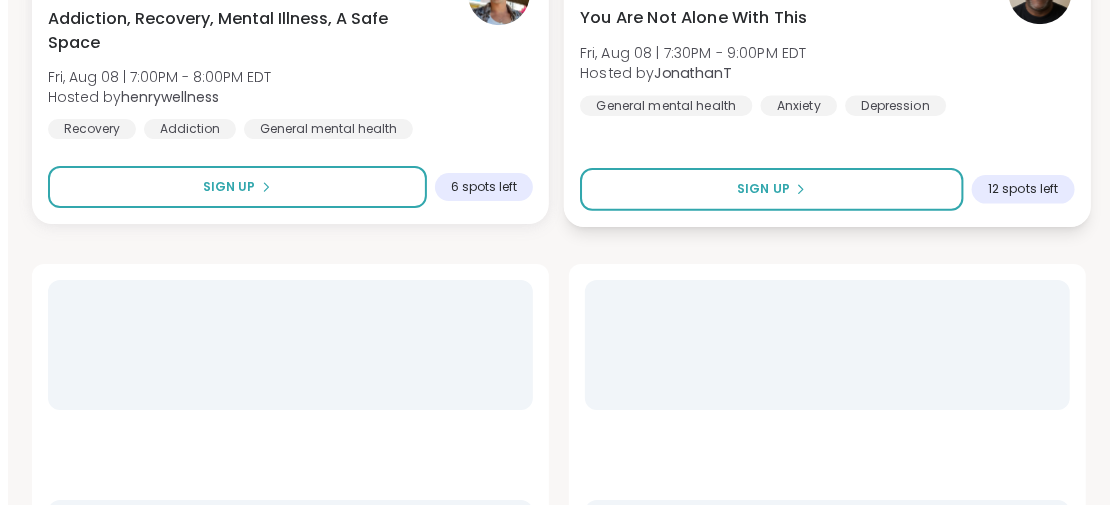 scroll, scrollTop: 18586, scrollLeft: 0, axis: vertical 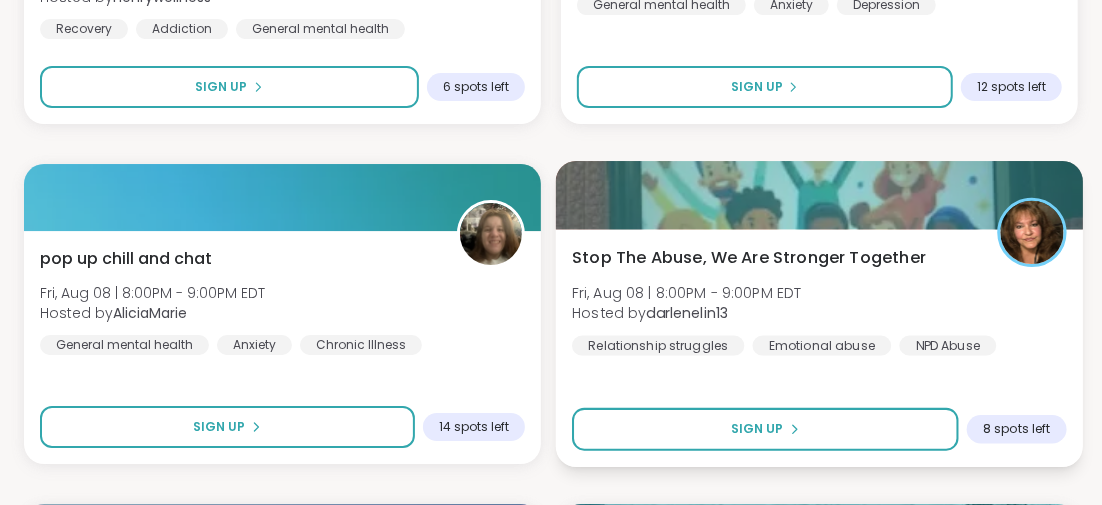 click on "Stop The Abuse,      We Are Stronger Together" at bounding box center [749, 257] 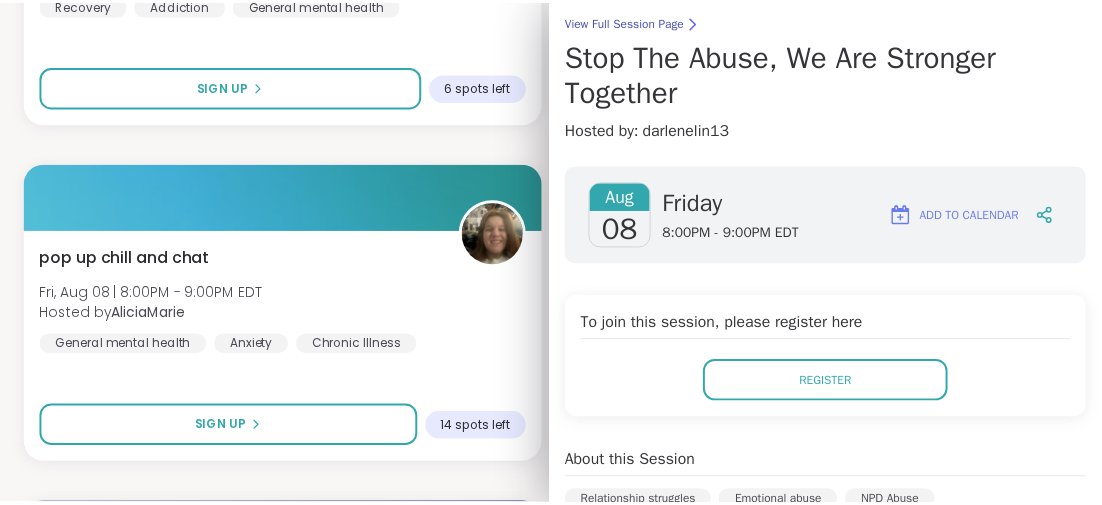 scroll, scrollTop: 0, scrollLeft: 0, axis: both 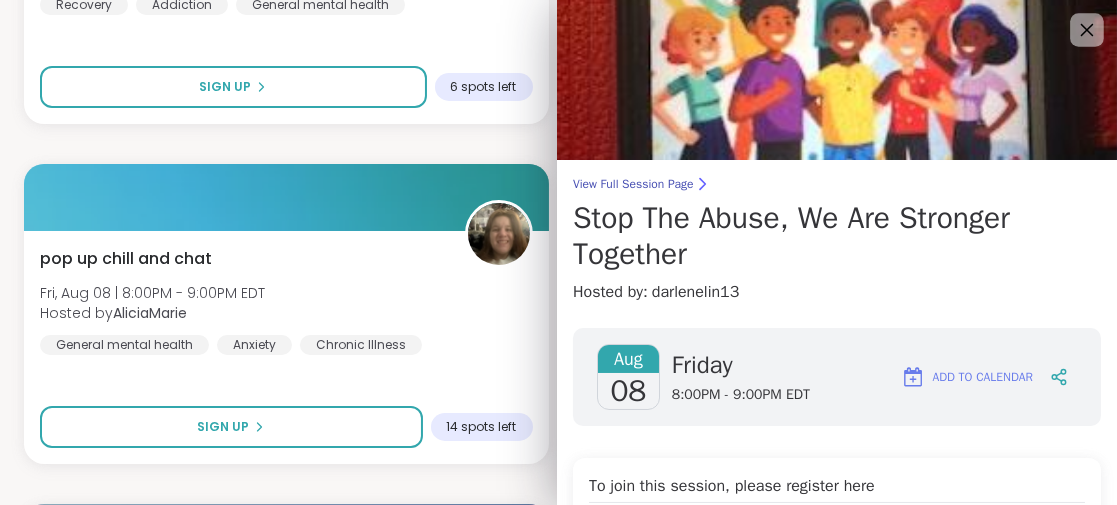 click 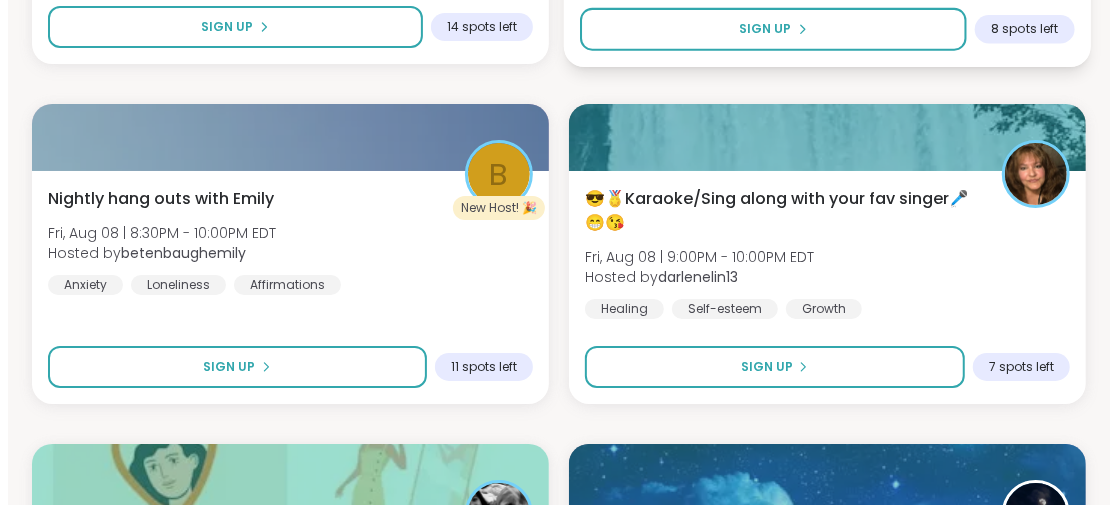 scroll, scrollTop: 19186, scrollLeft: 0, axis: vertical 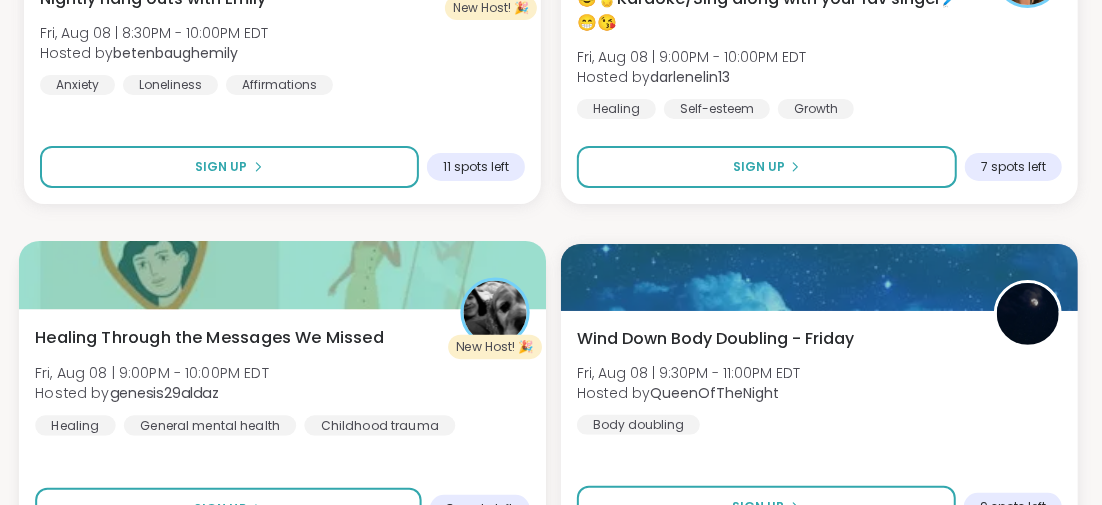 click on "Healing Through the Messages We Missed" at bounding box center (209, 337) 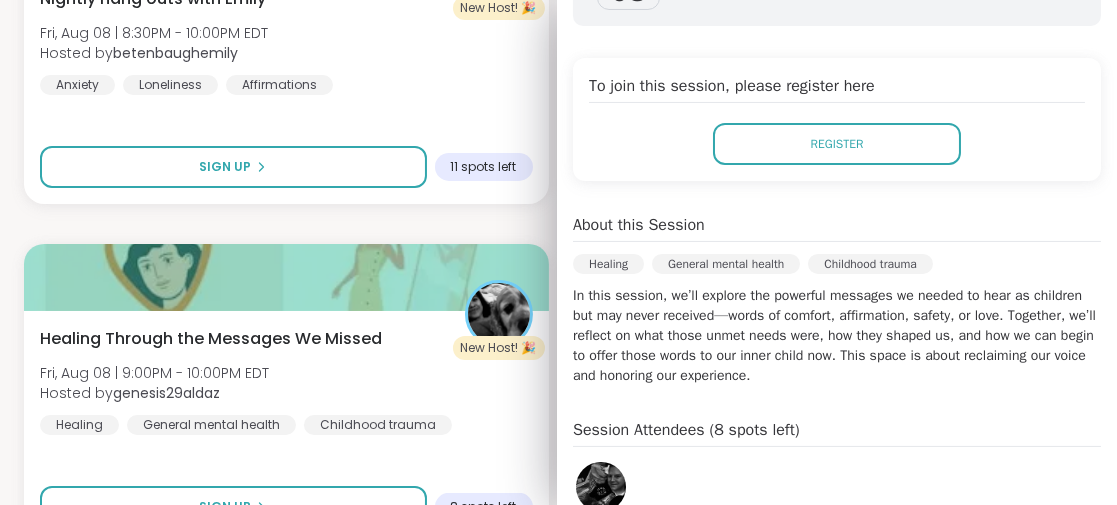 scroll, scrollTop: 499, scrollLeft: 0, axis: vertical 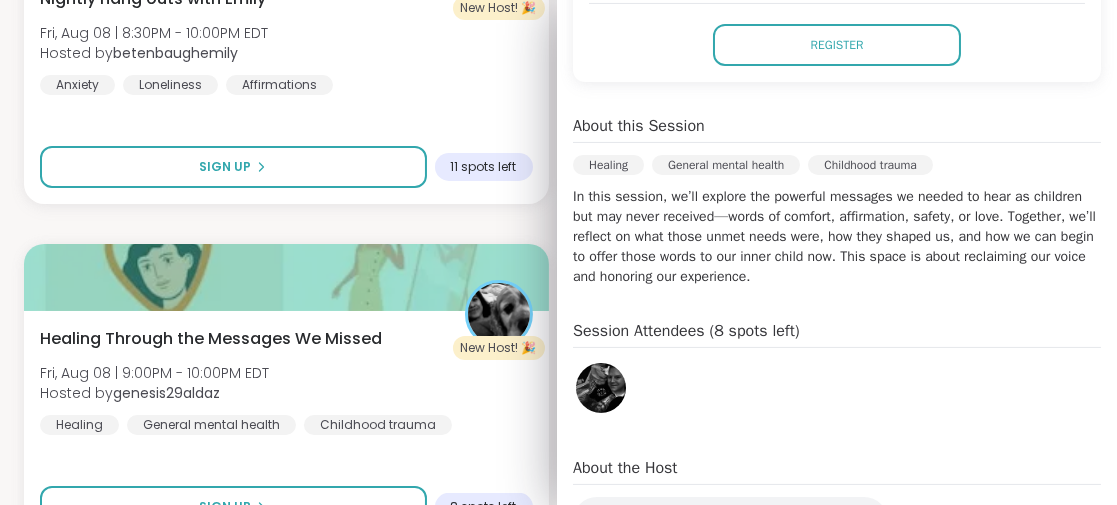 click at bounding box center [601, 388] 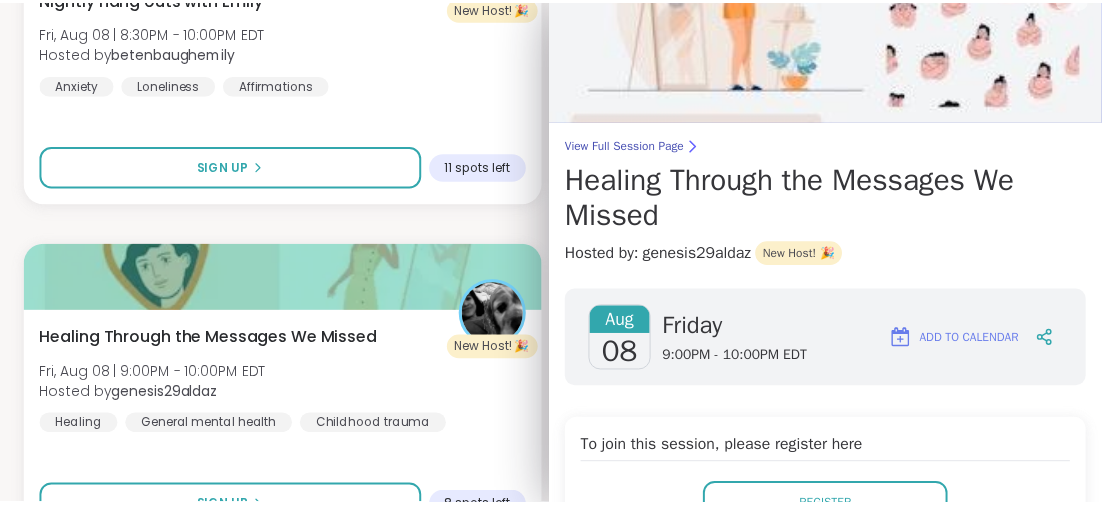 scroll, scrollTop: 0, scrollLeft: 0, axis: both 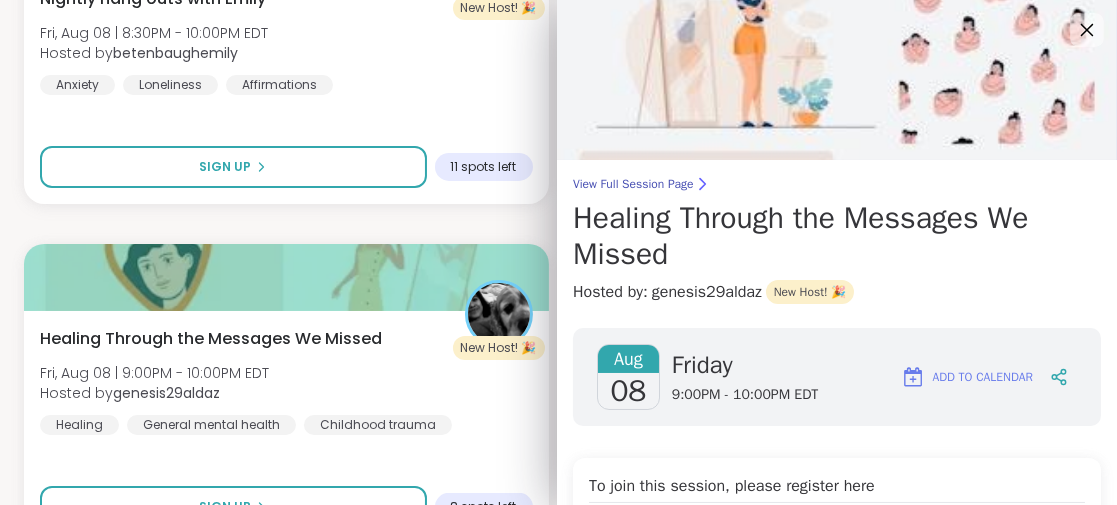 click 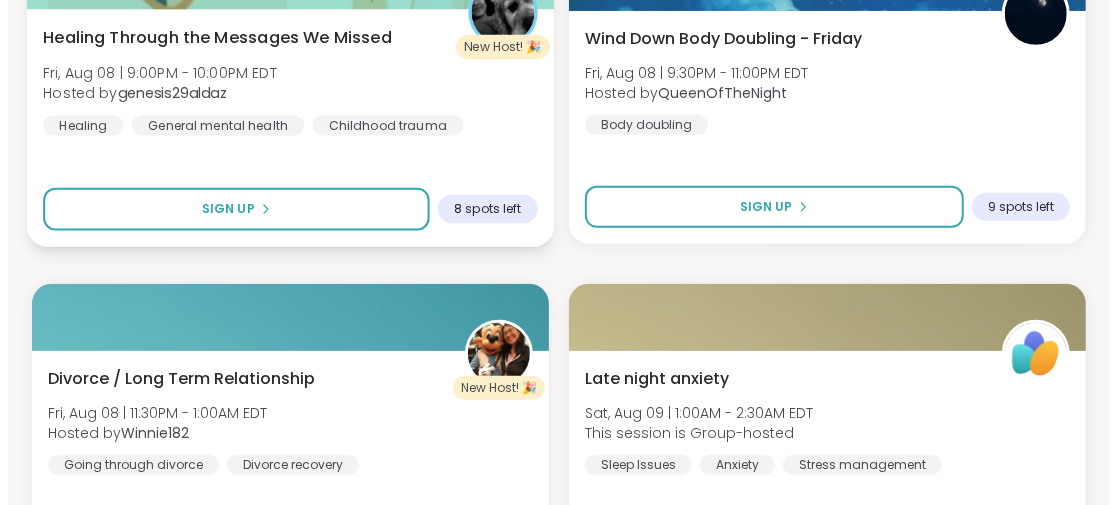 scroll, scrollTop: 19586, scrollLeft: 0, axis: vertical 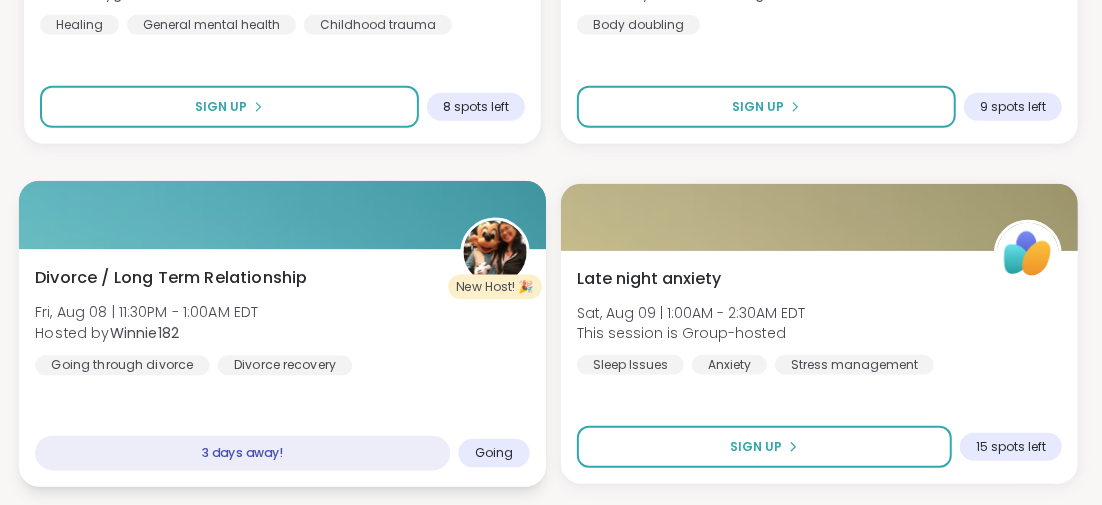 click on "Divorce / Long Term Relationship" at bounding box center (171, 277) 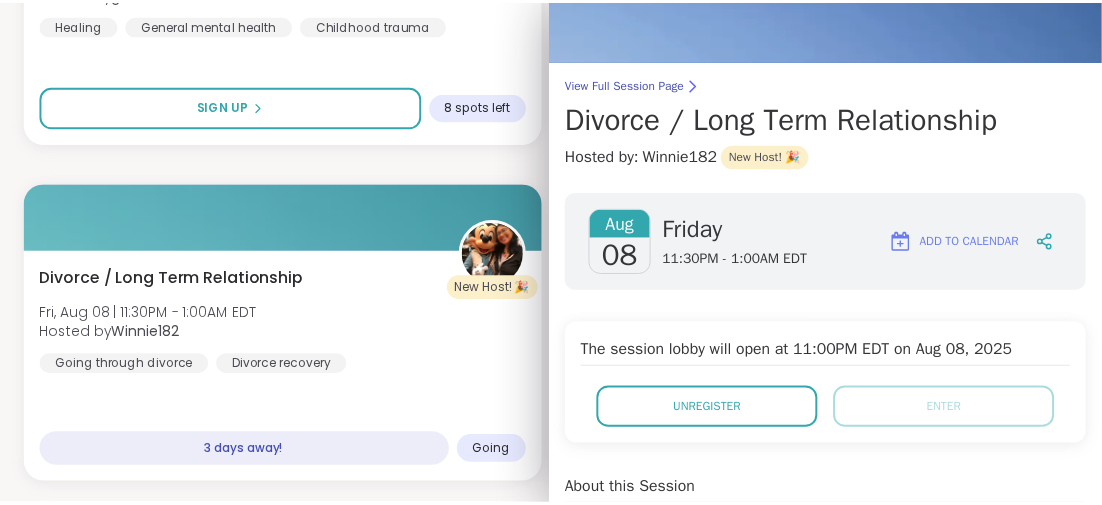 scroll, scrollTop: 0, scrollLeft: 0, axis: both 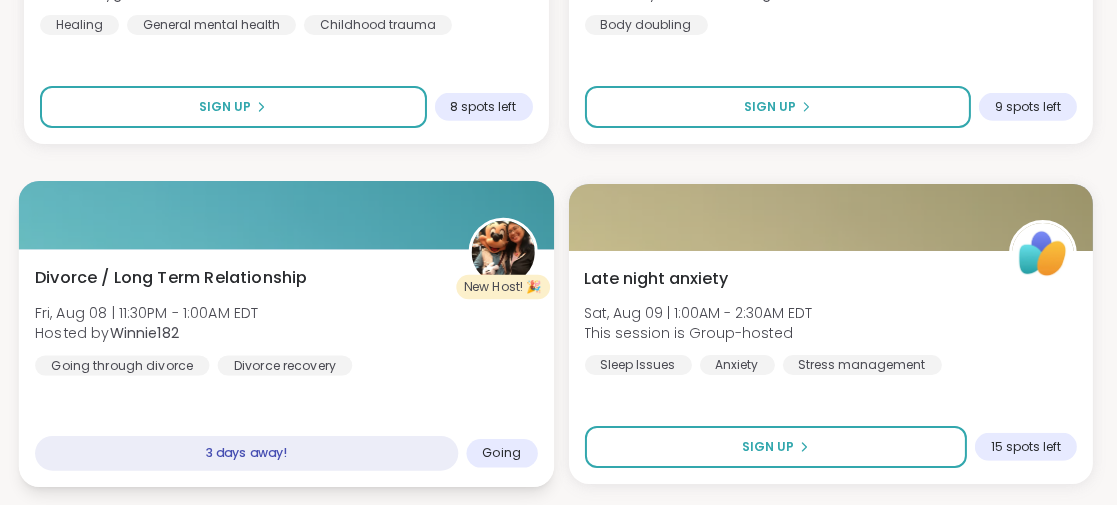 click on "Divorce / Long Term Relationship Fri, [DATE] | 11:30PM - 1:00AM EDT Hosted by [USERNAME] Going through divorce Divorce recovery 3 days away! Going" at bounding box center (286, 368) 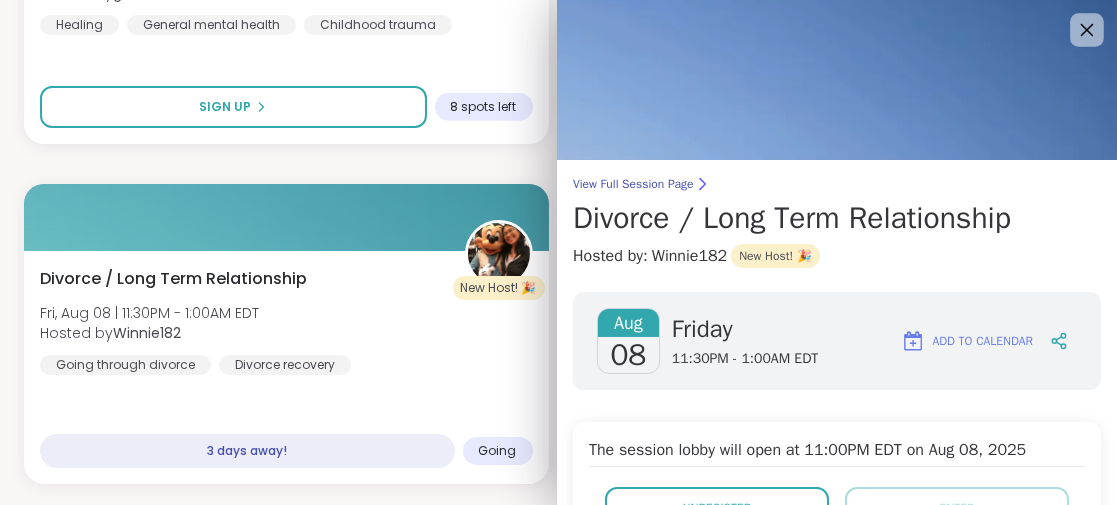 click 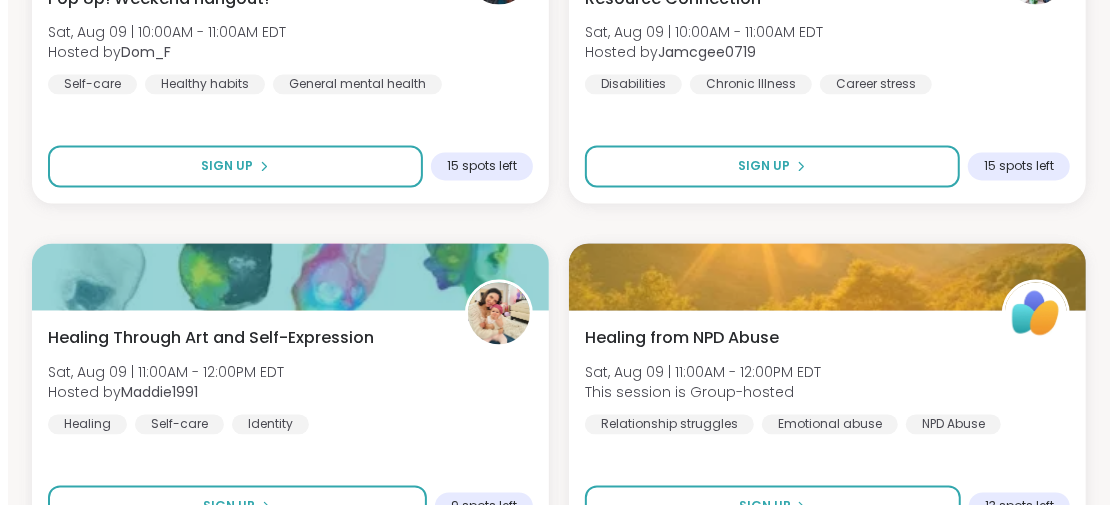 scroll, scrollTop: 20986, scrollLeft: 0, axis: vertical 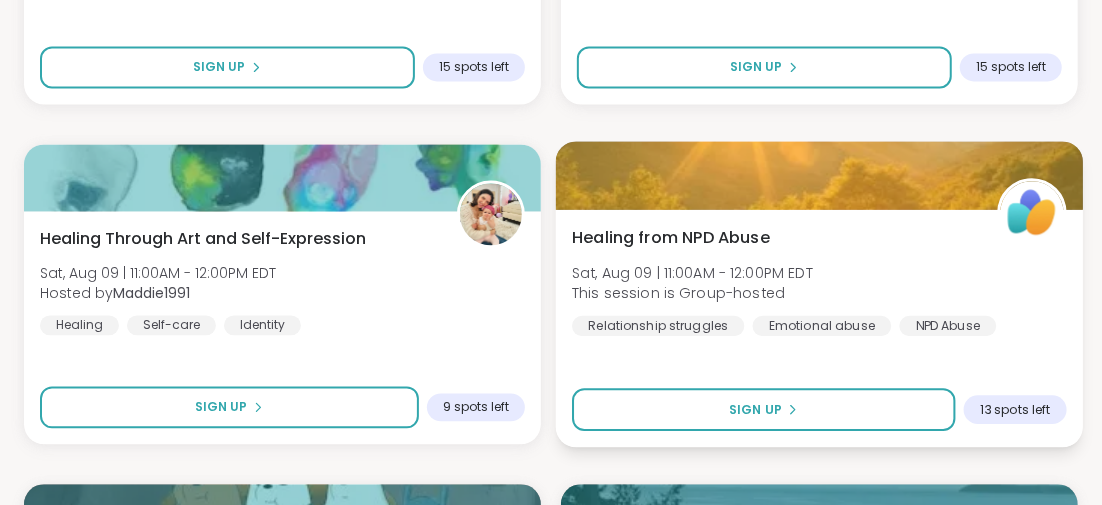 click on "Healing from NPD Abuse" at bounding box center (671, 237) 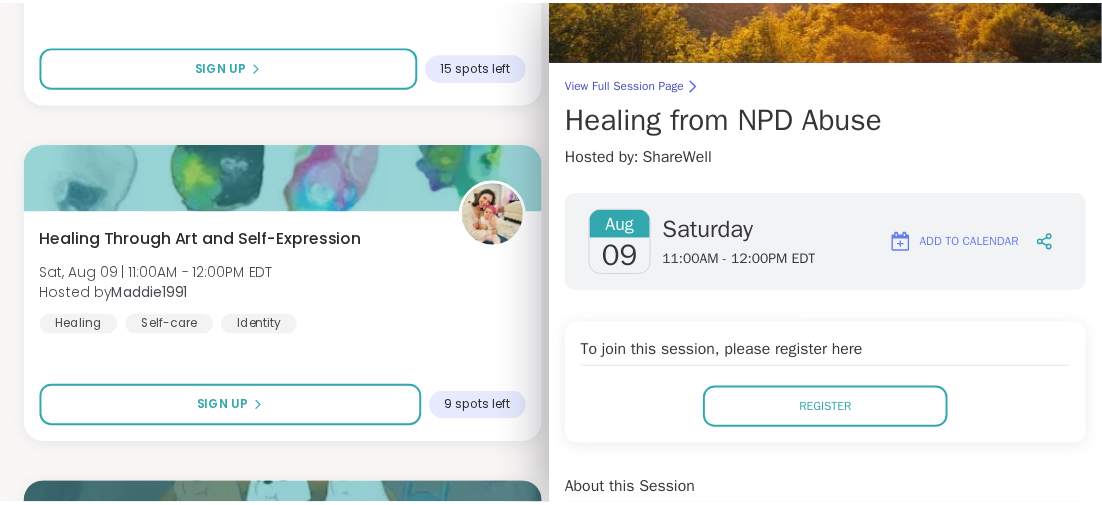 scroll, scrollTop: 0, scrollLeft: 0, axis: both 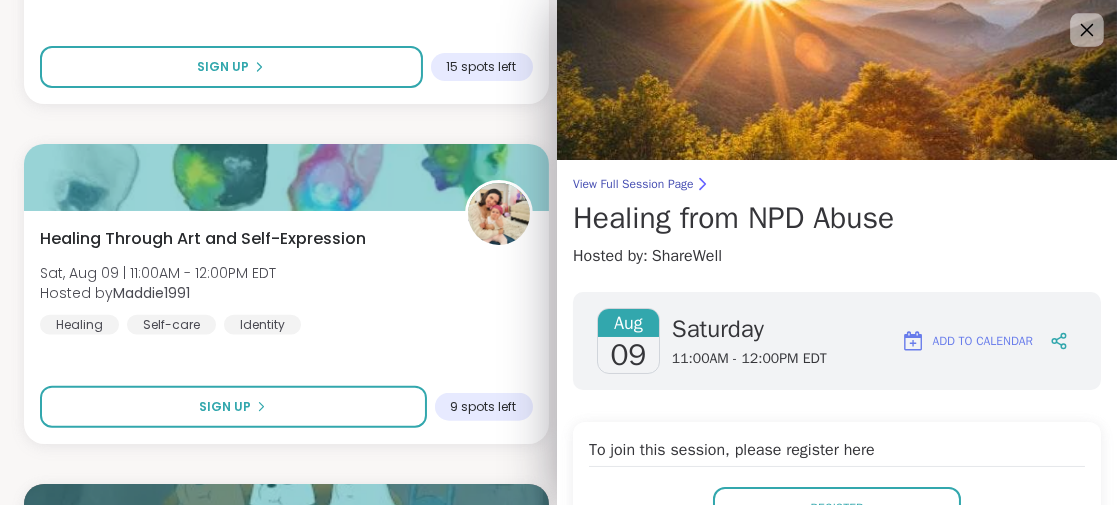 click 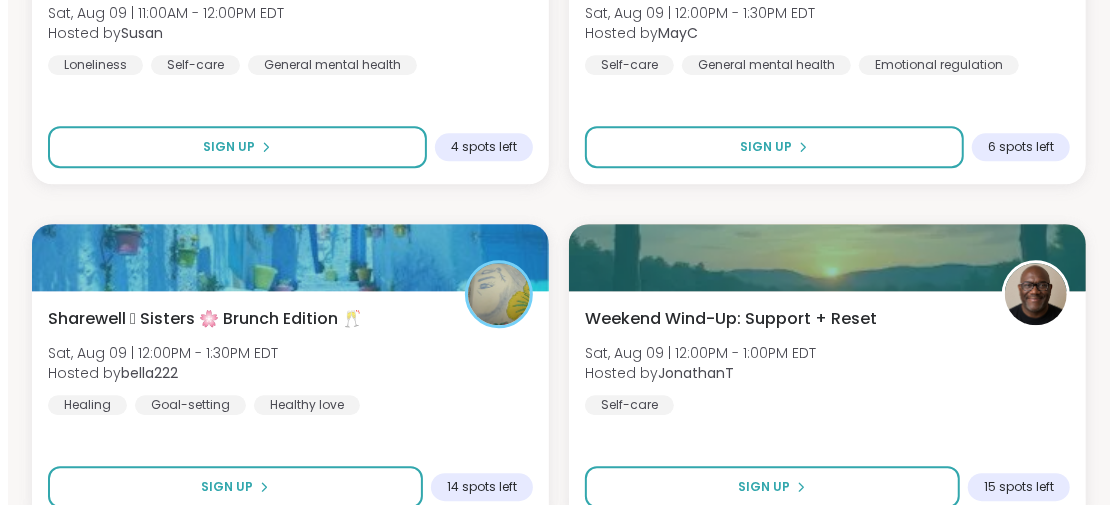 scroll, scrollTop: 21686, scrollLeft: 0, axis: vertical 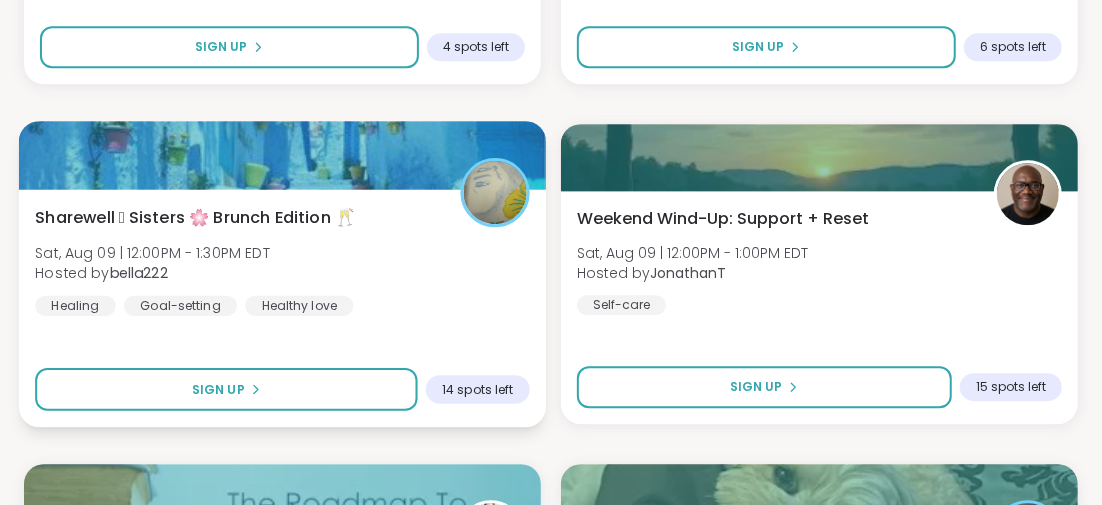 drag, startPoint x: 266, startPoint y: 218, endPoint x: 265, endPoint y: 232, distance: 14.035668 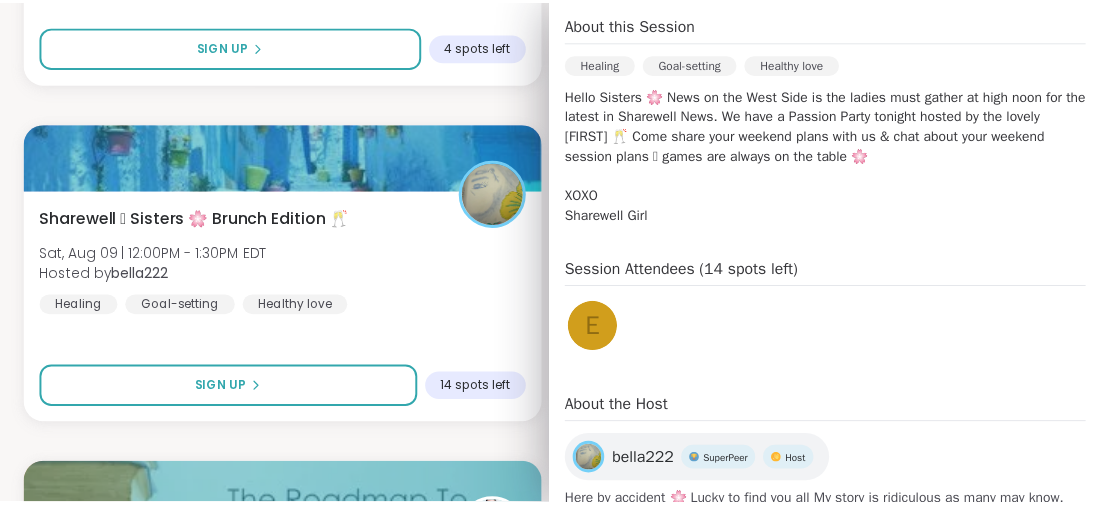 scroll, scrollTop: 694, scrollLeft: 0, axis: vertical 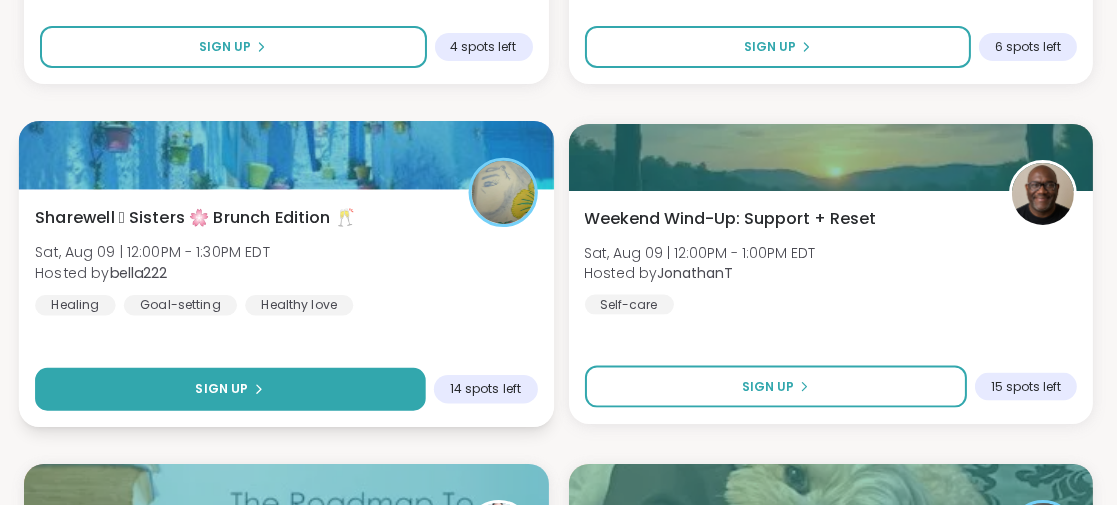 click on "Sign Up" at bounding box center [230, 389] 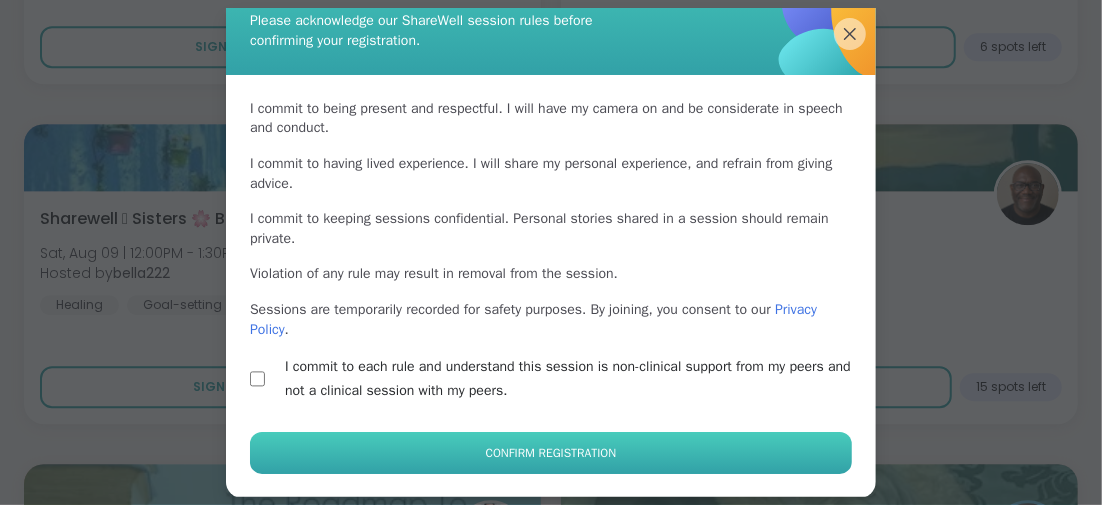 click on "Confirm Registration" at bounding box center (551, 453) 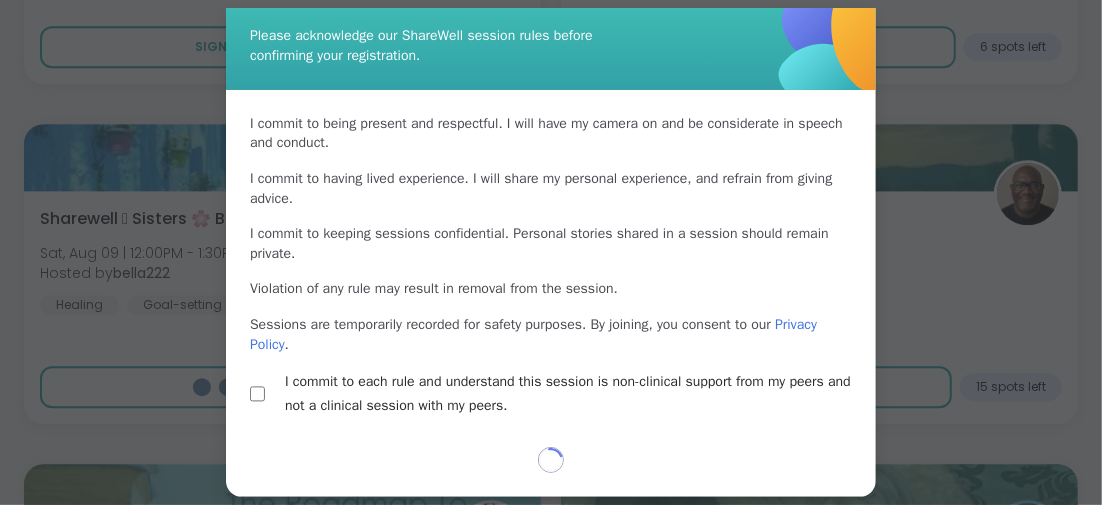 scroll, scrollTop: 62, scrollLeft: 0, axis: vertical 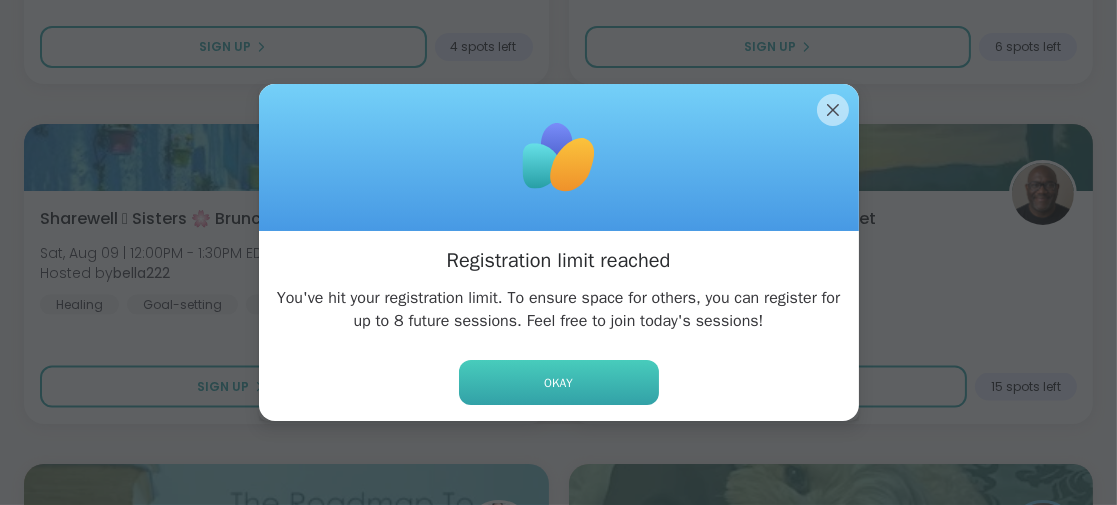 click on "Okay" at bounding box center (559, 382) 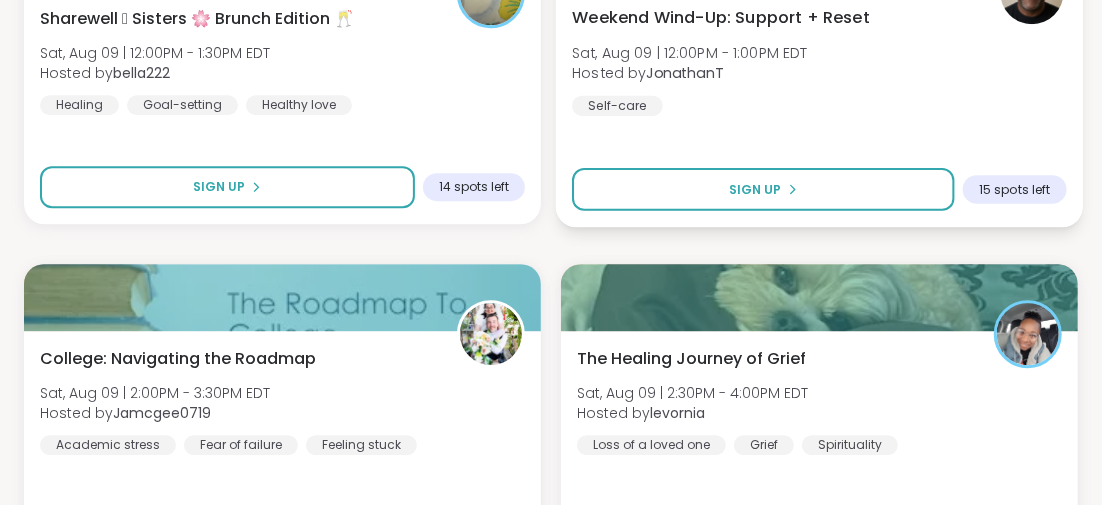 scroll, scrollTop: 21786, scrollLeft: 0, axis: vertical 